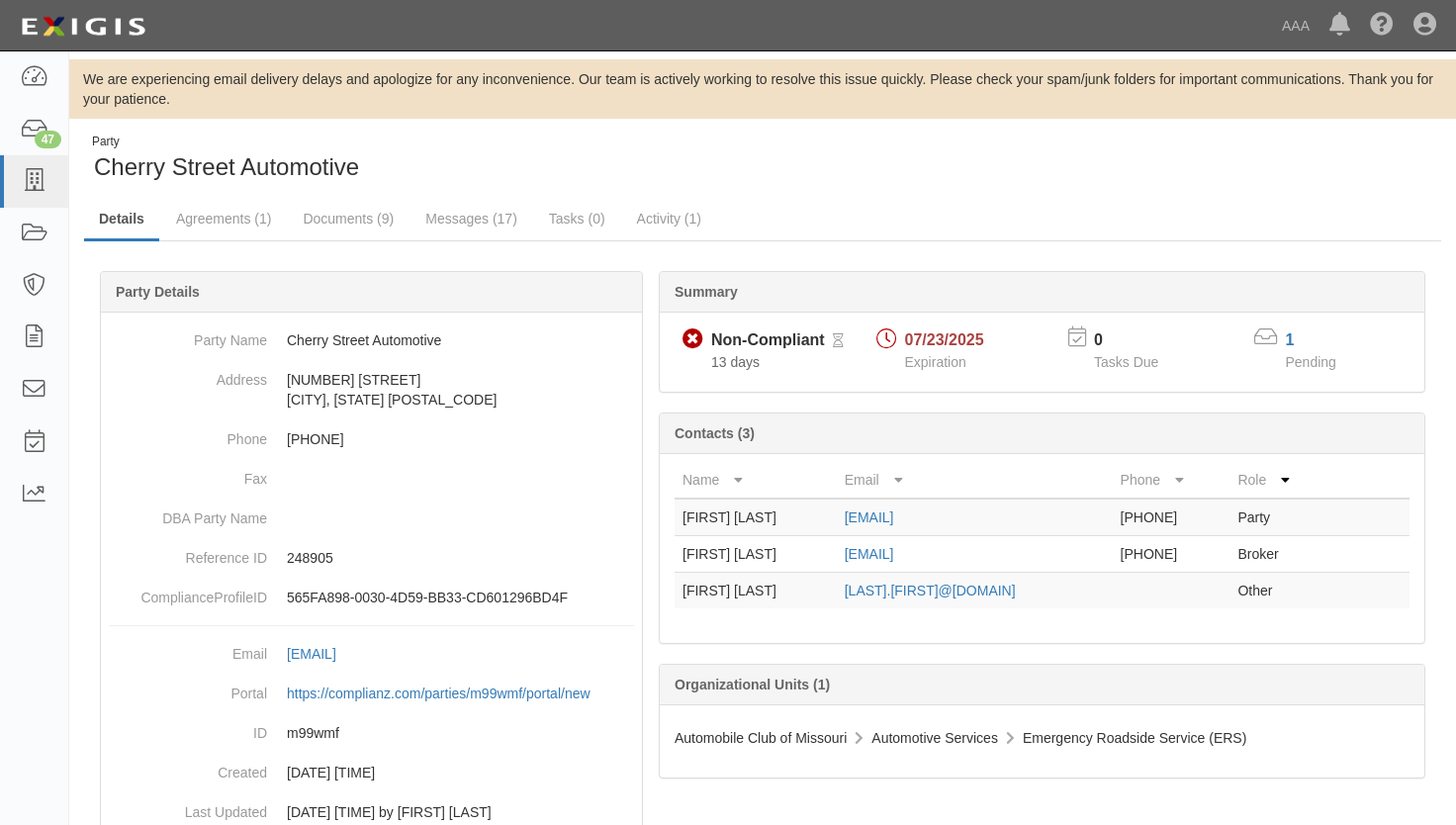 scroll, scrollTop: 0, scrollLeft: 0, axis: both 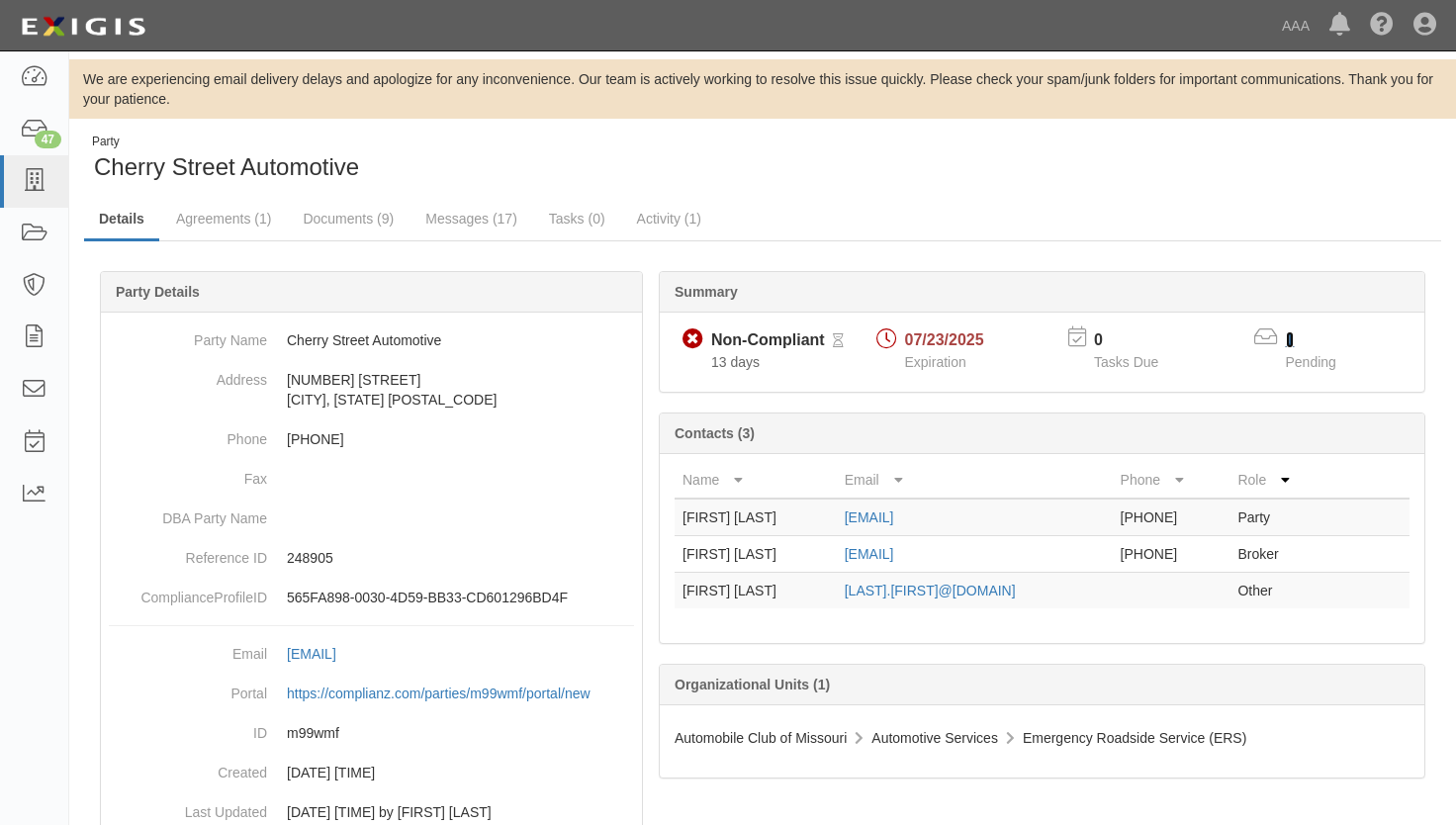 click on "1" at bounding box center [1290, 339] 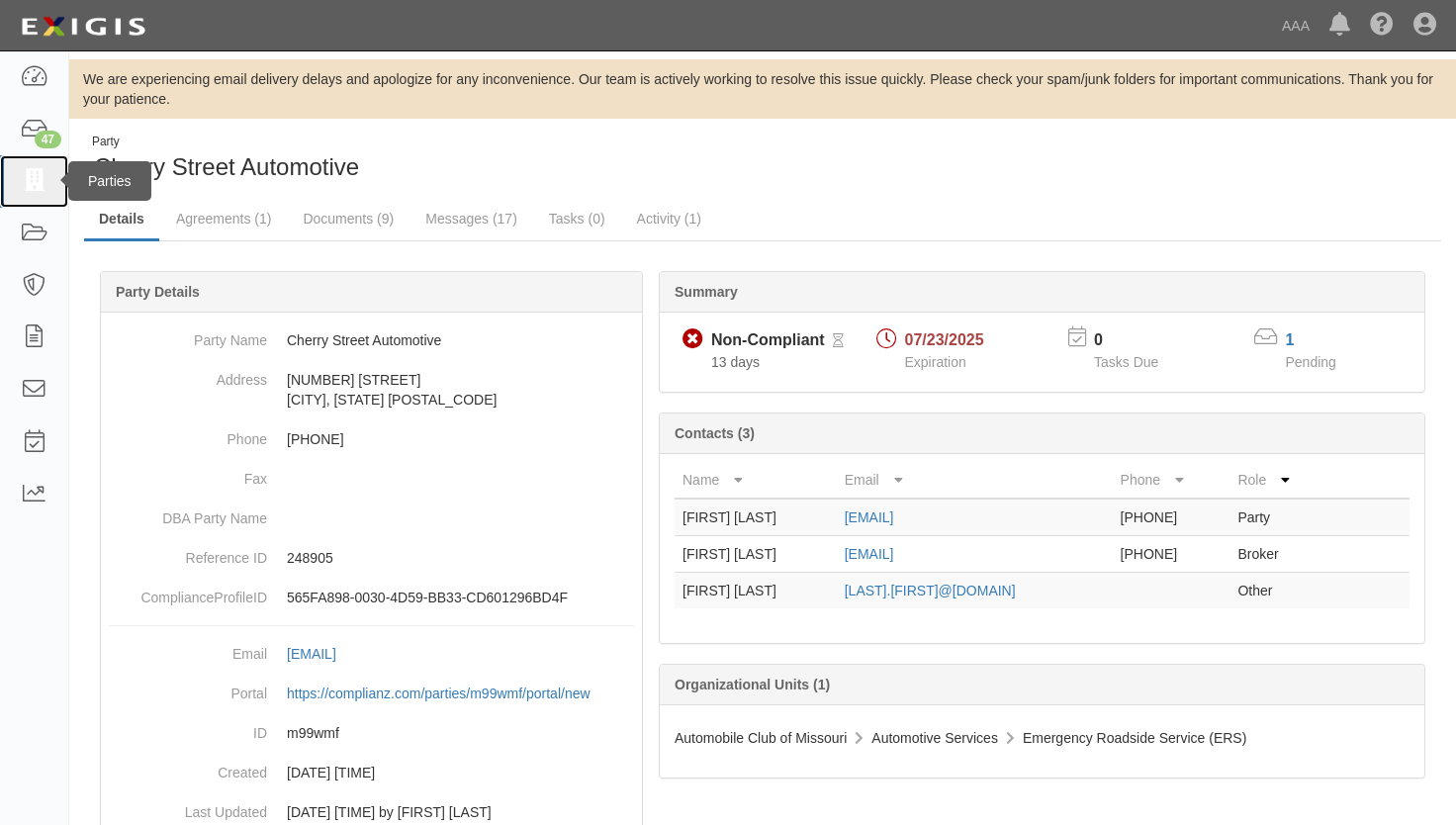 click at bounding box center [34, 181] 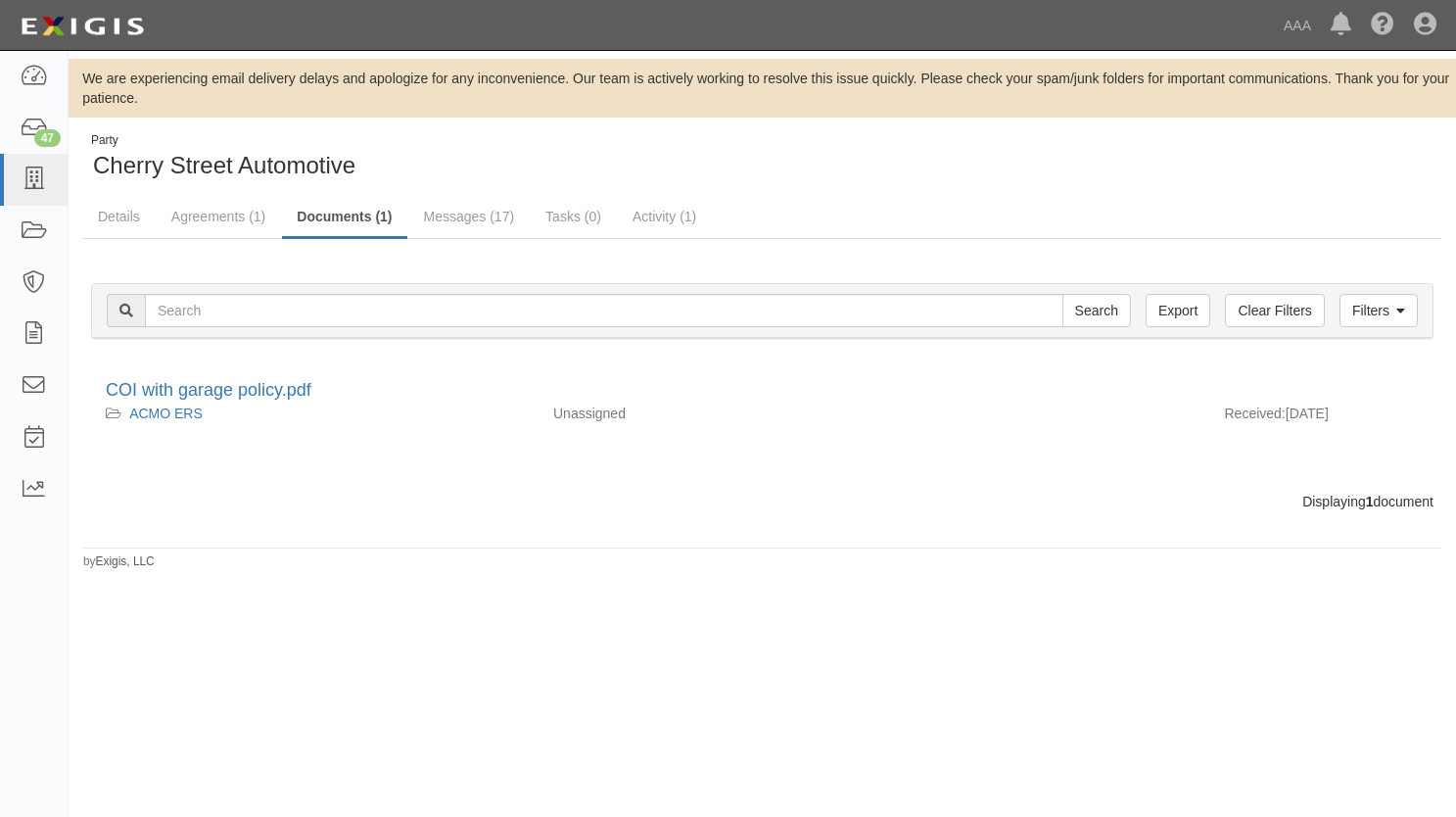 scroll, scrollTop: 0, scrollLeft: 0, axis: both 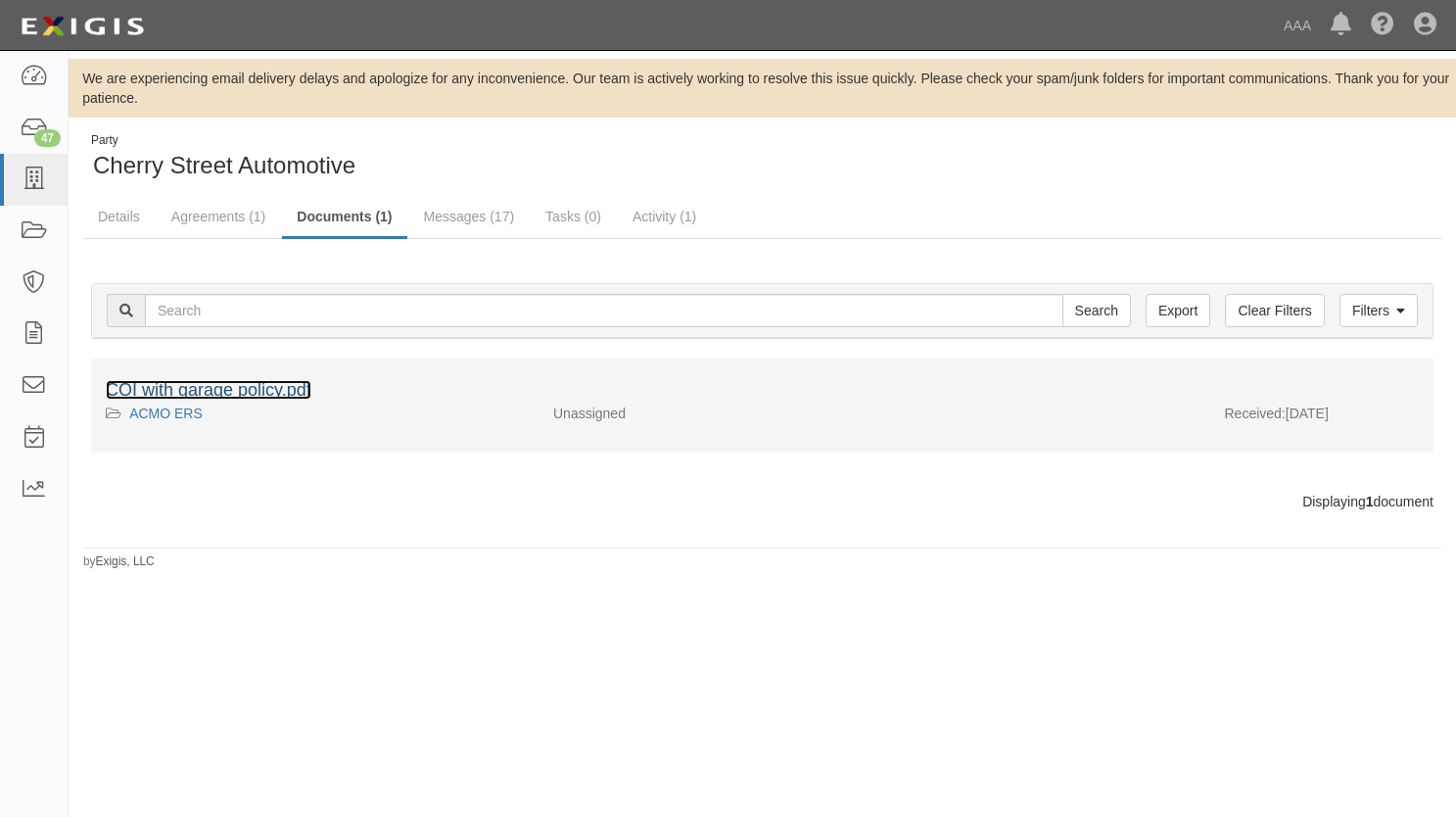 click on "COI with garage policy.pdf" at bounding box center [209, 390] 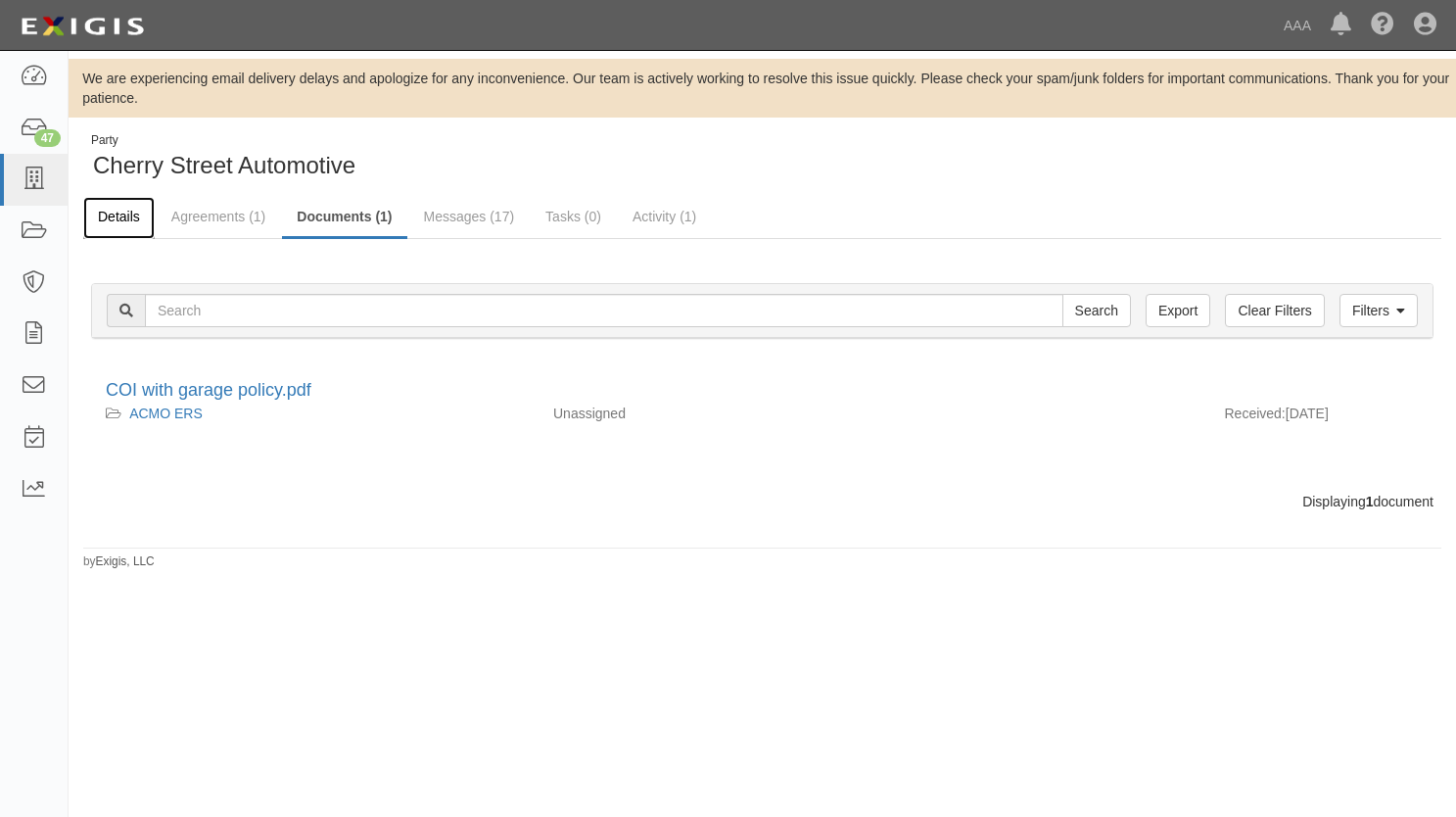 click on "Details" at bounding box center (118, 217) 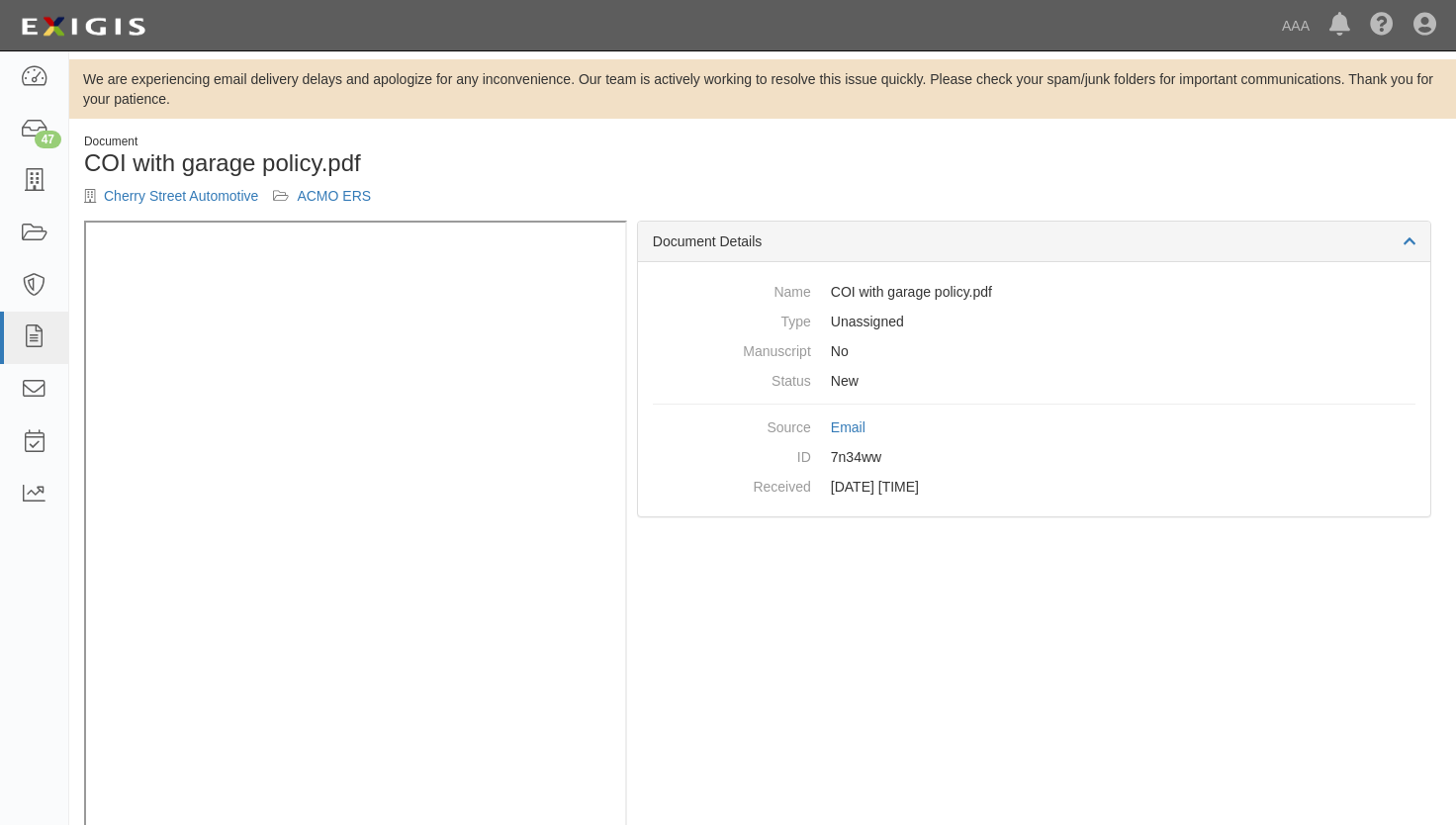 scroll, scrollTop: 0, scrollLeft: 0, axis: both 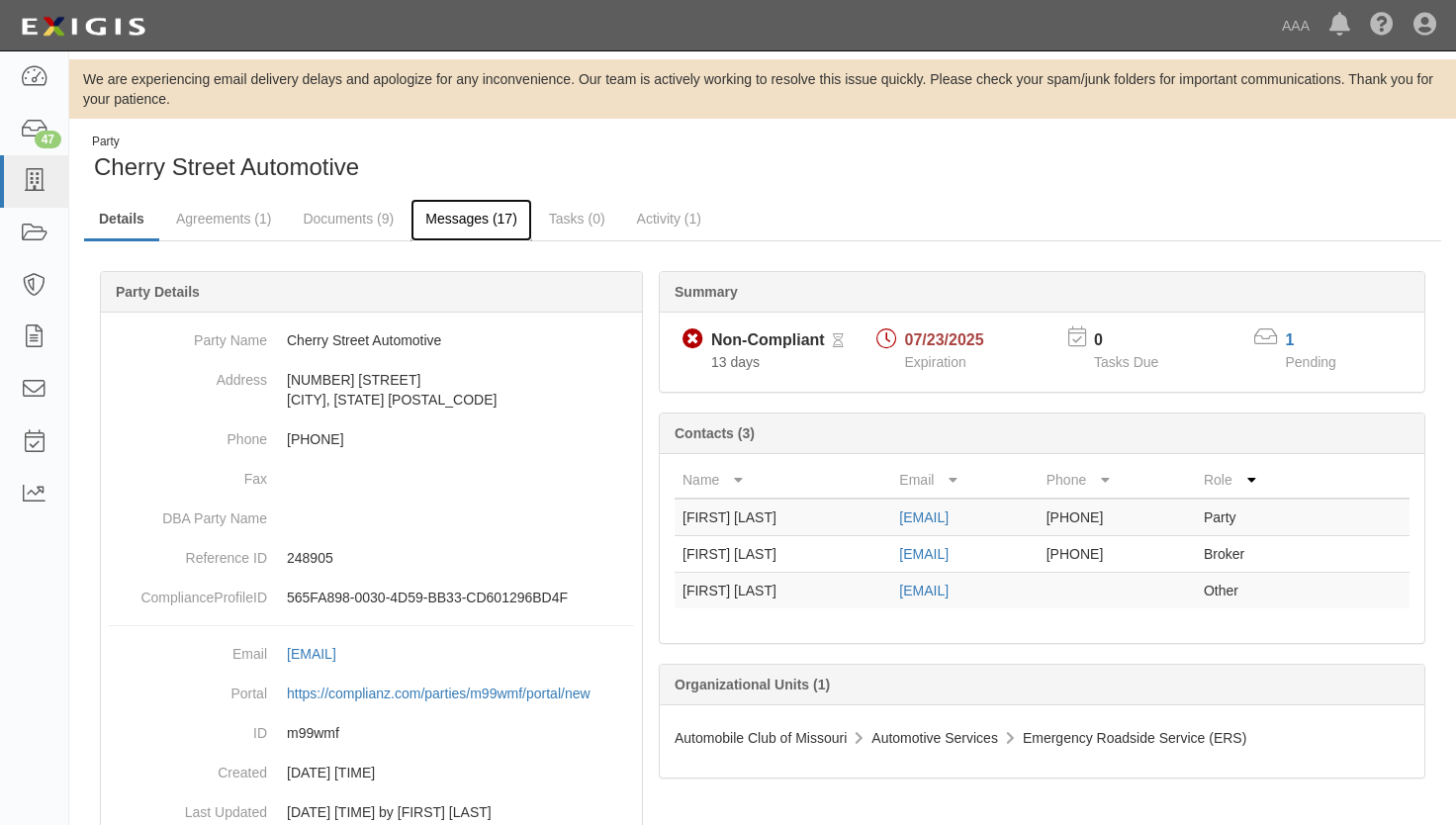 click on "Messages (17)" at bounding box center (471, 220) 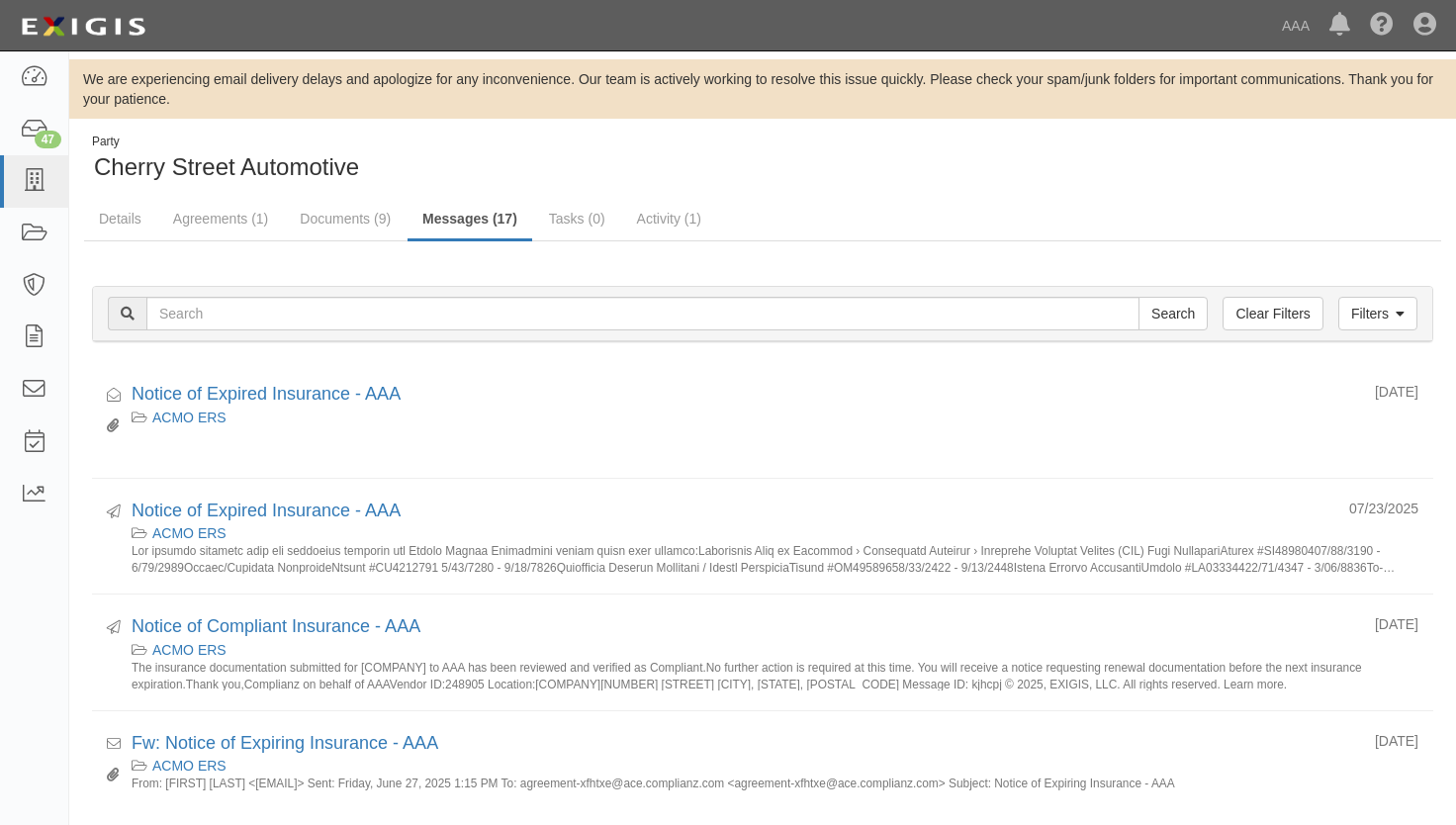 scroll, scrollTop: 0, scrollLeft: 0, axis: both 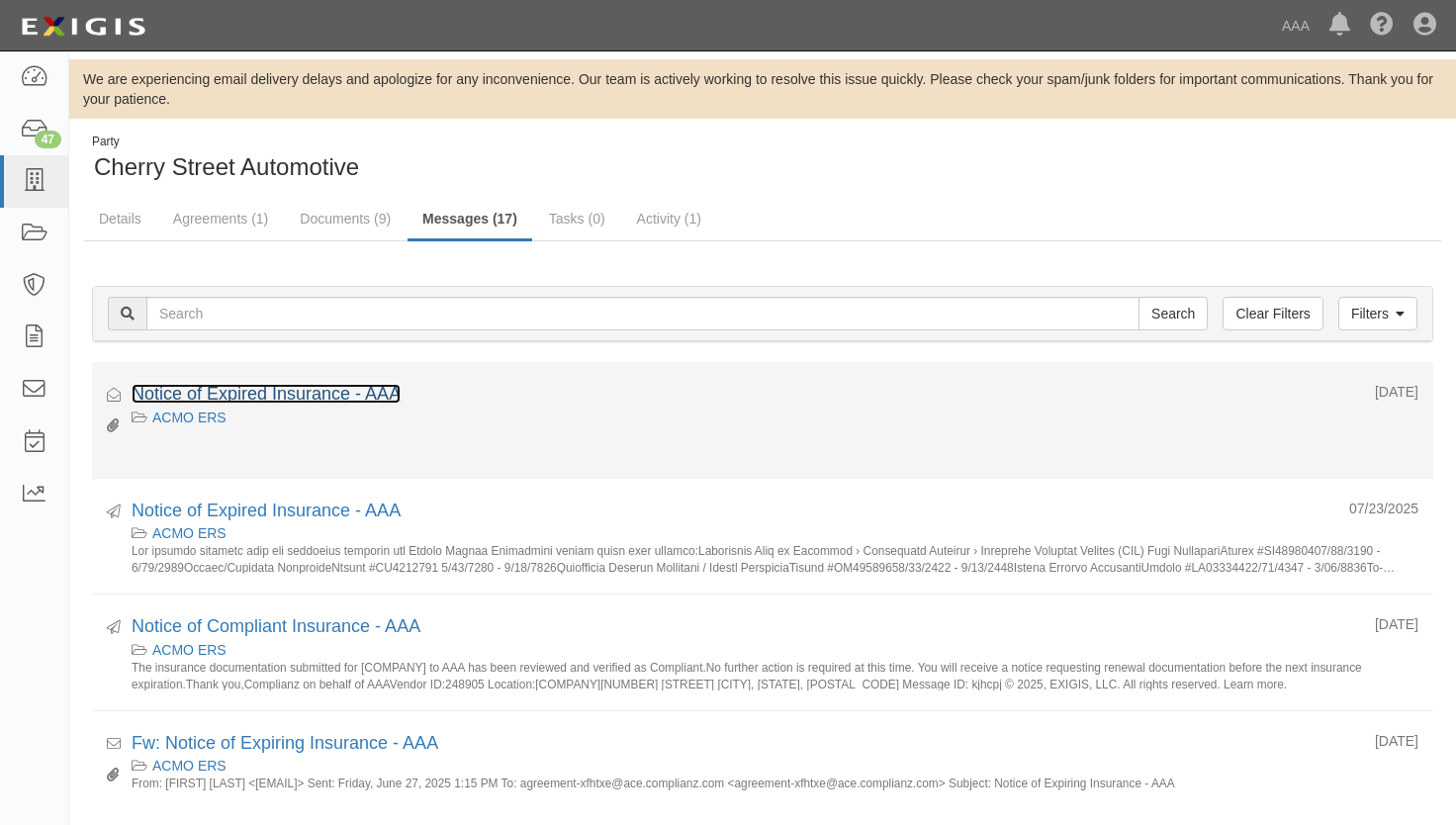 click on "Notice of Expired Insurance - AAA" at bounding box center [266, 394] 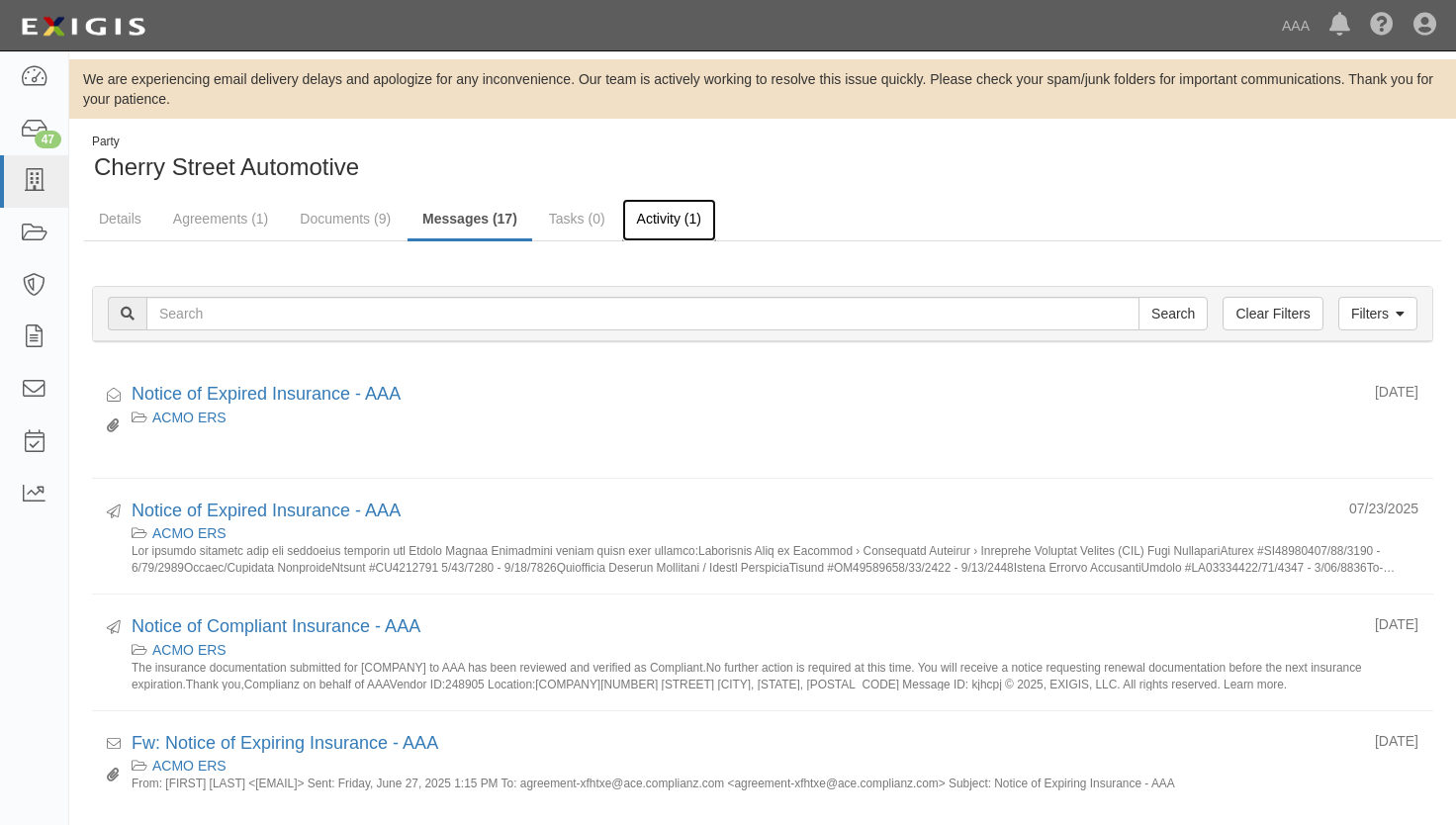 click on "Activity (1)" at bounding box center (669, 220) 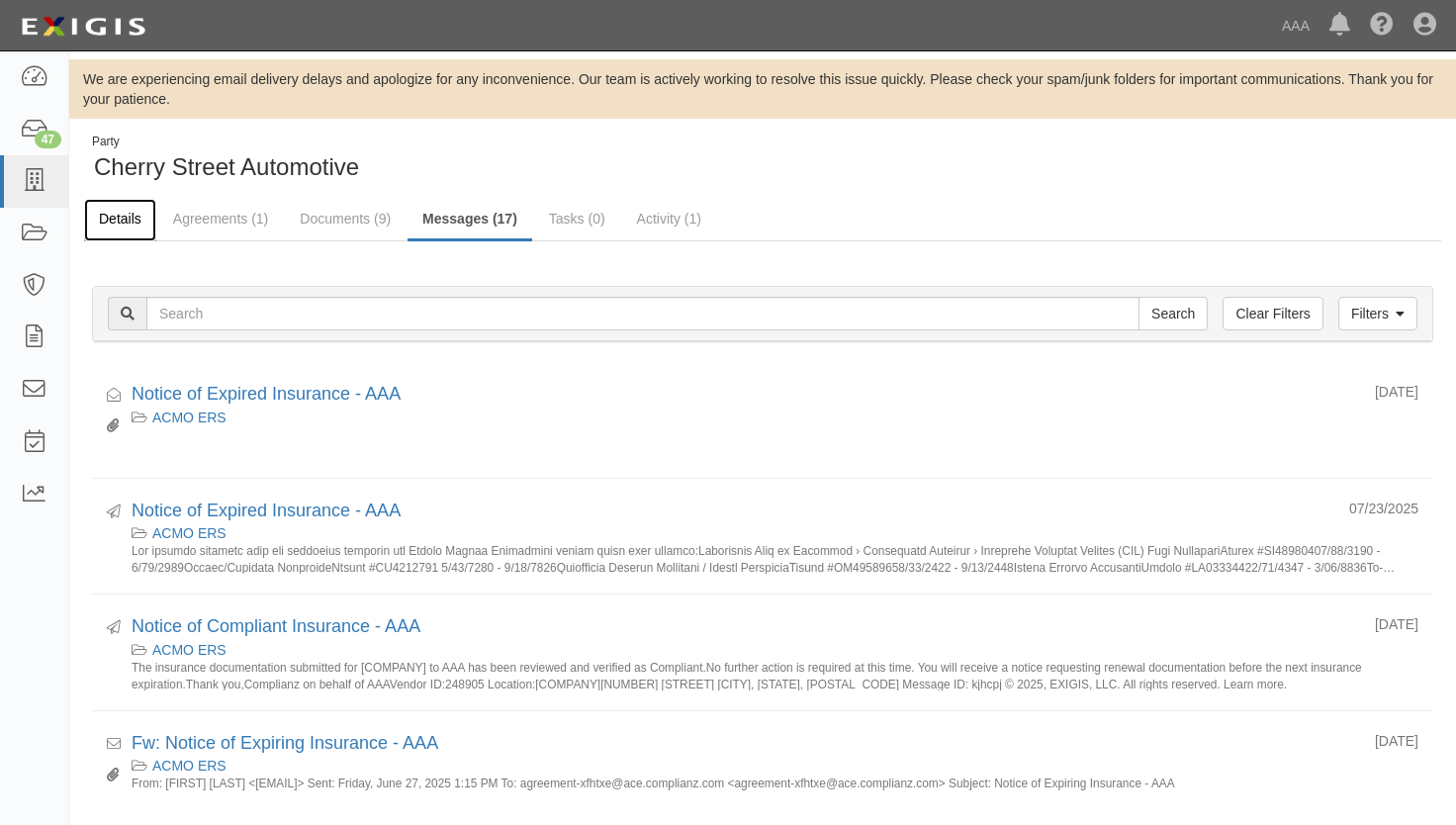 click on "Details" at bounding box center [120, 220] 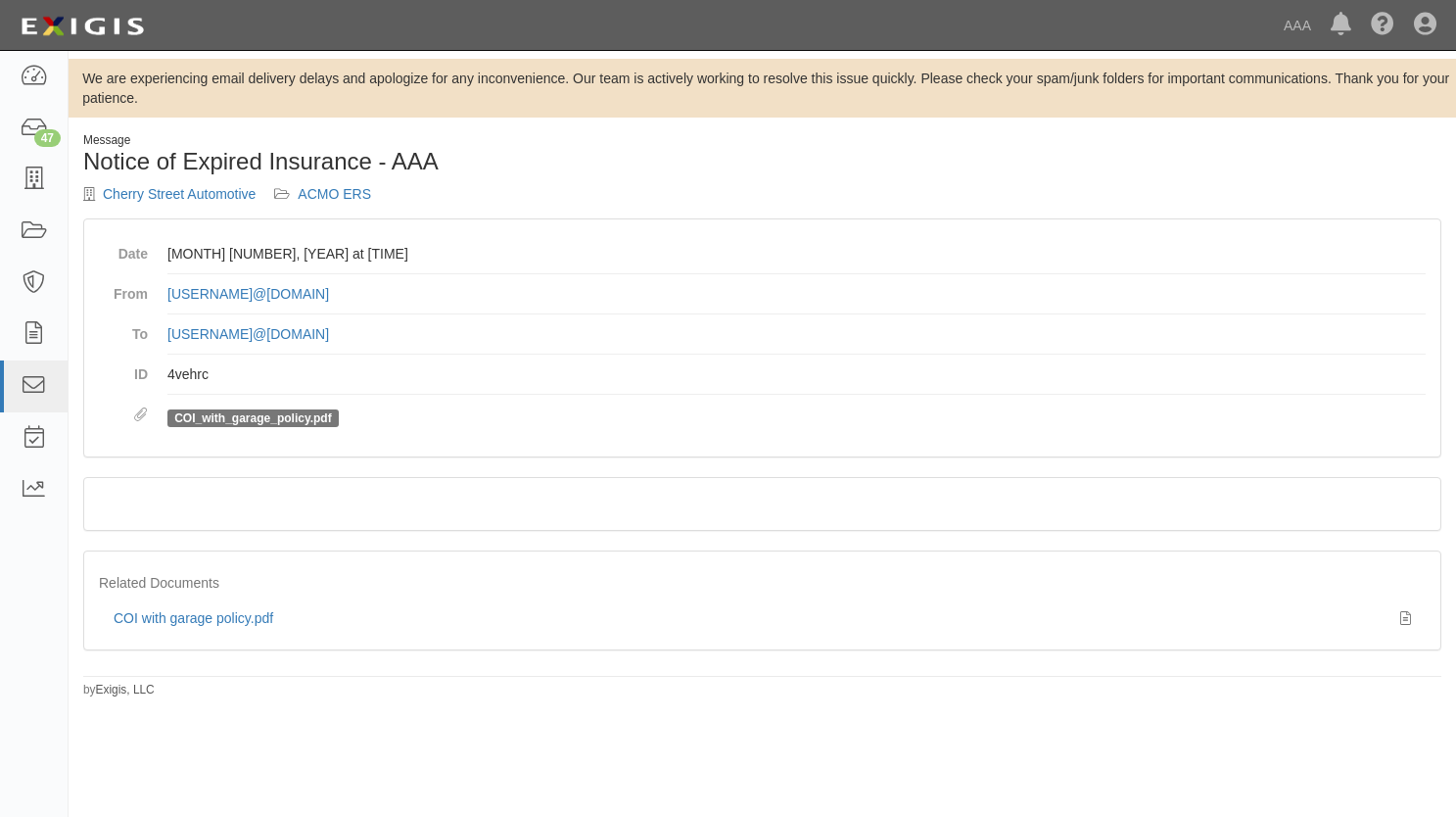 scroll, scrollTop: 0, scrollLeft: 0, axis: both 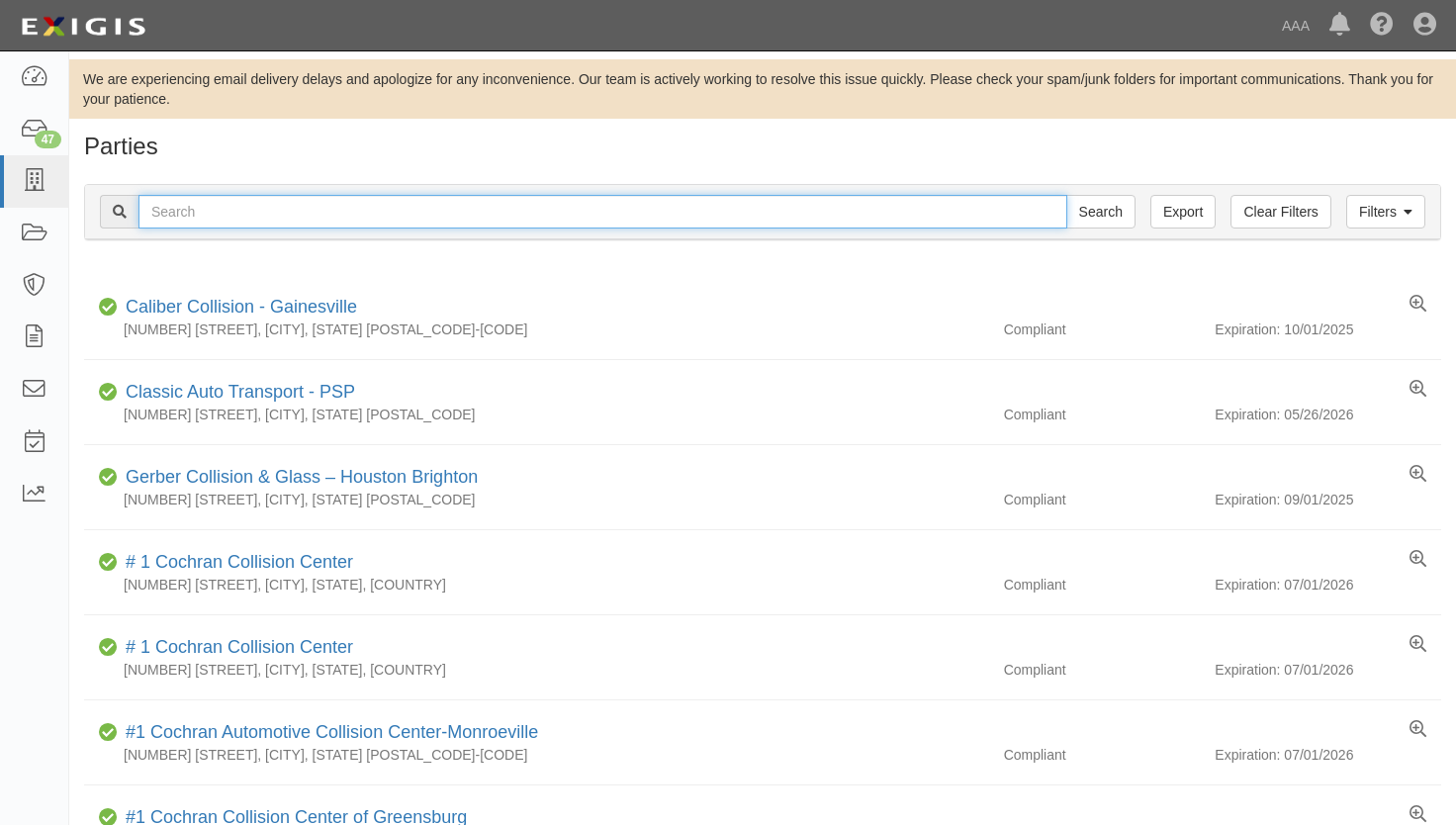 click at bounding box center [602, 212] 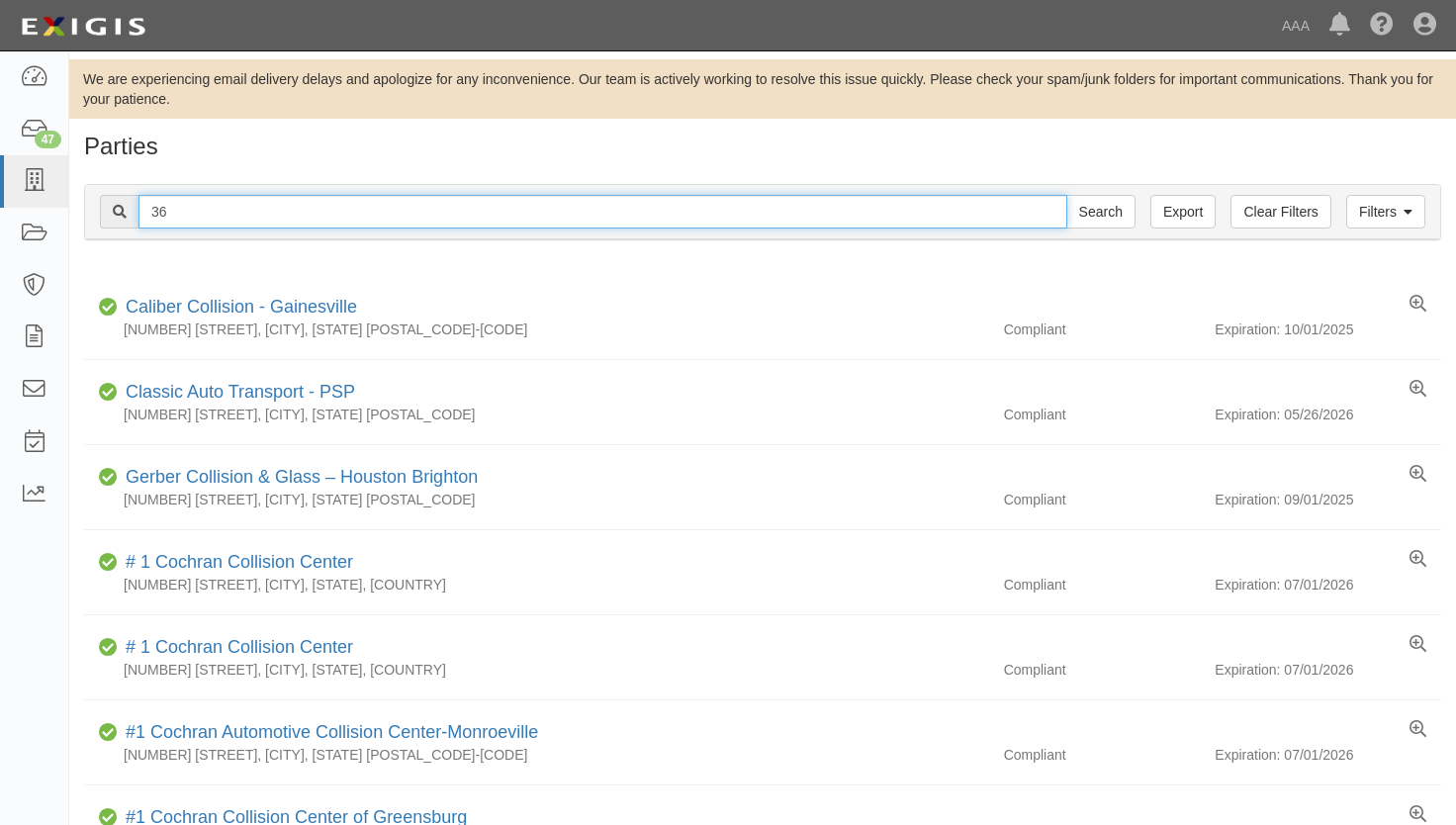 type on "3" 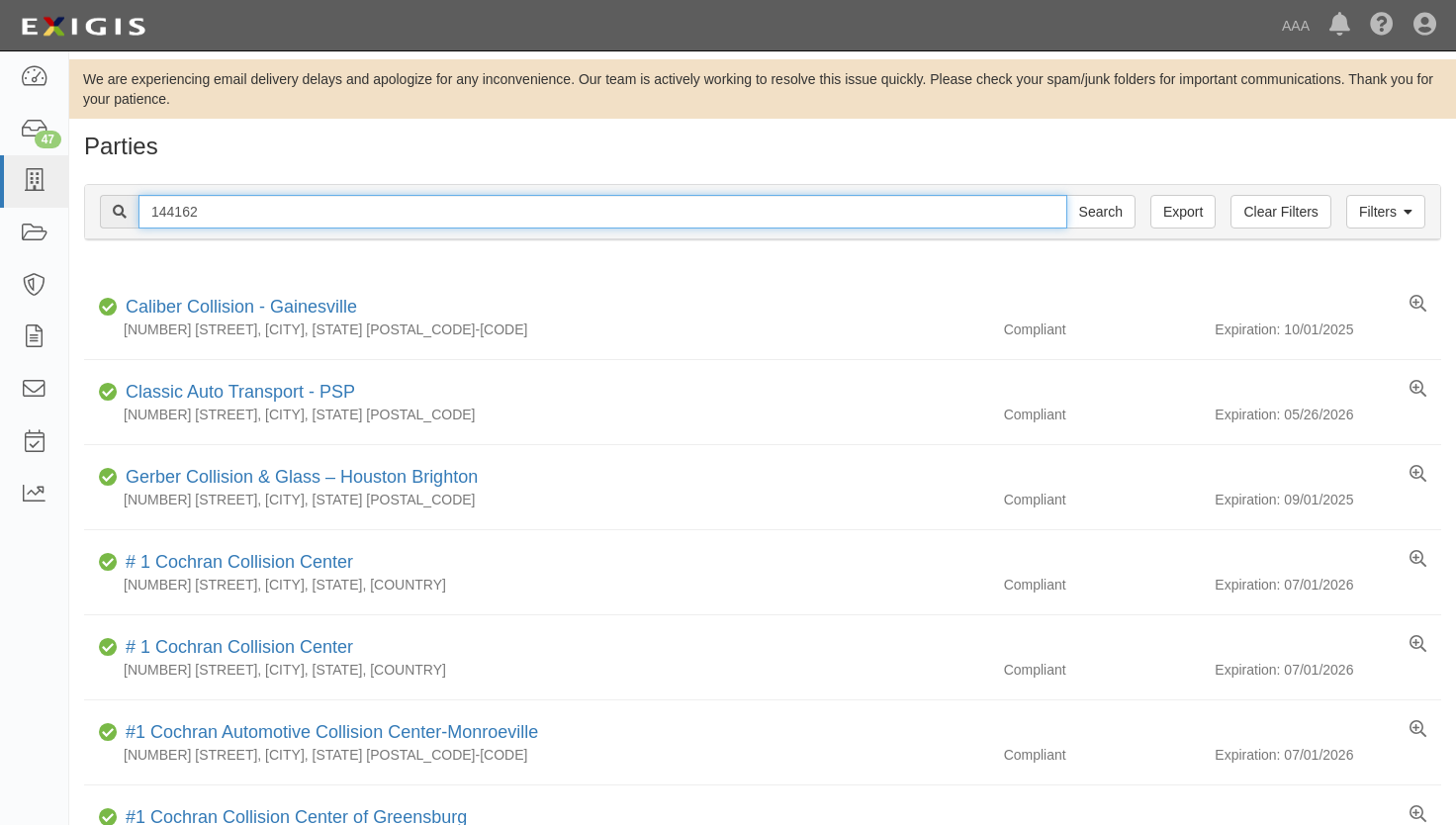 type on "144162" 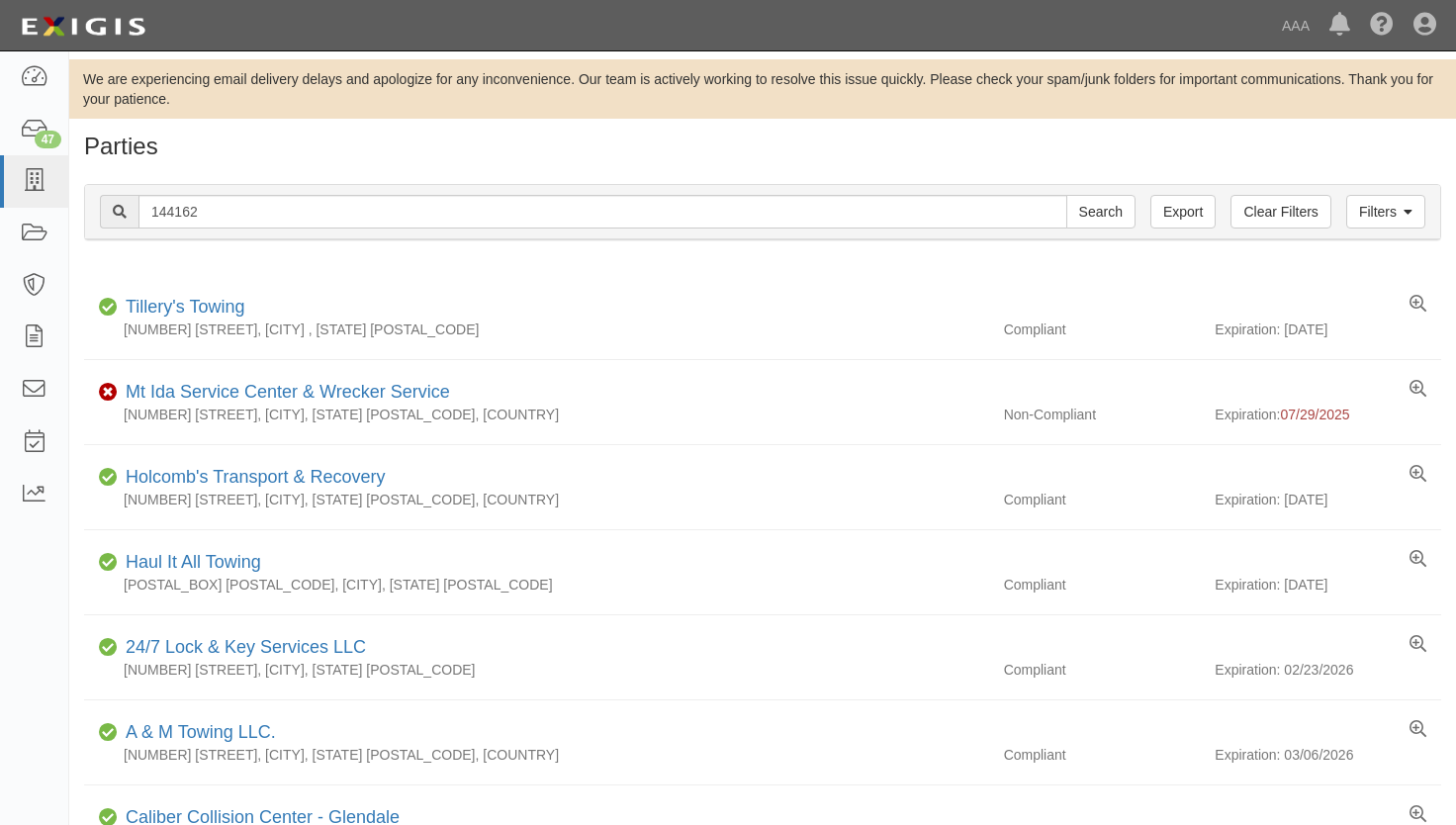 scroll, scrollTop: 0, scrollLeft: 0, axis: both 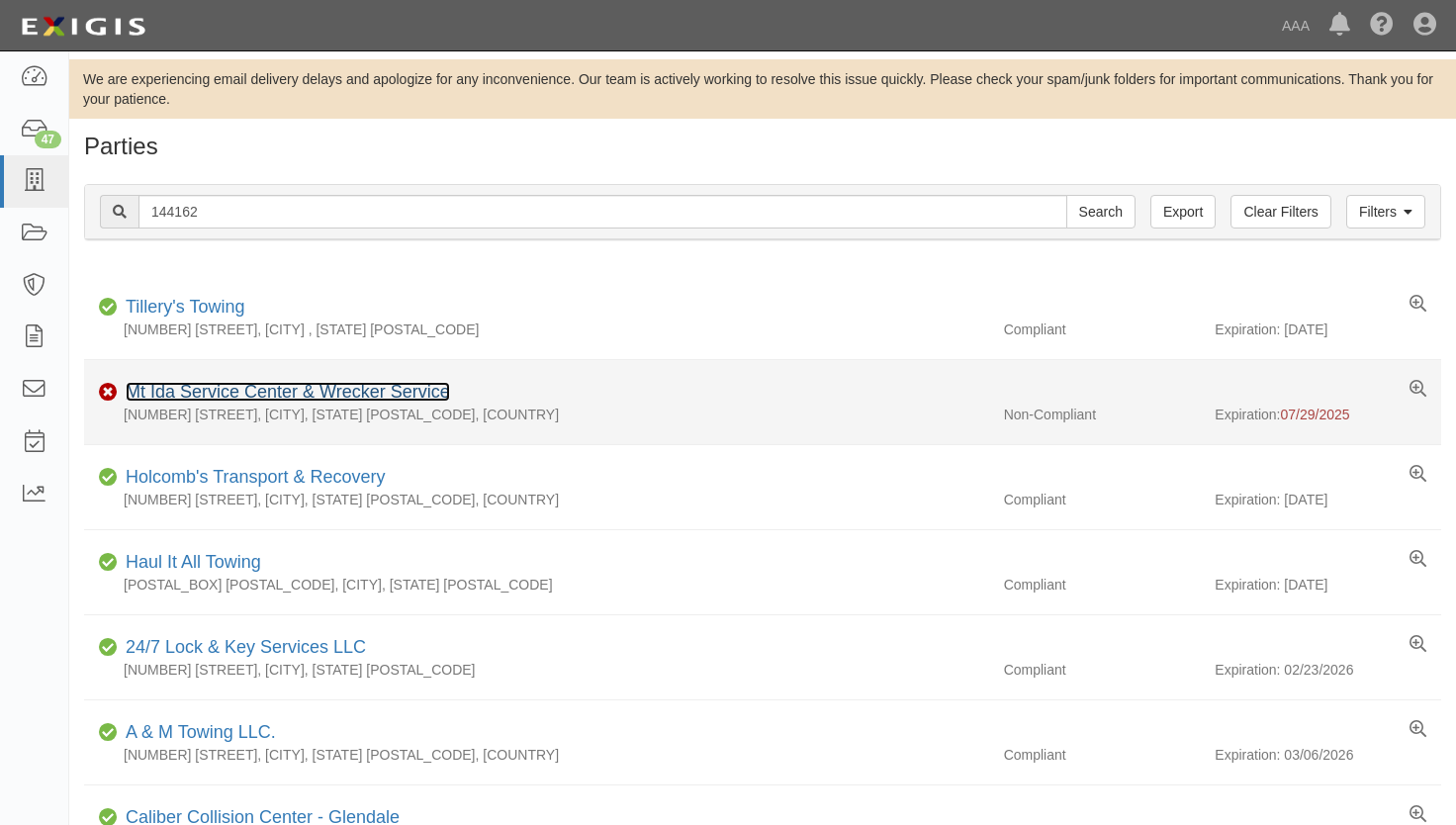 click on "Mt Ida Service Center & Wrecker Service" at bounding box center [288, 392] 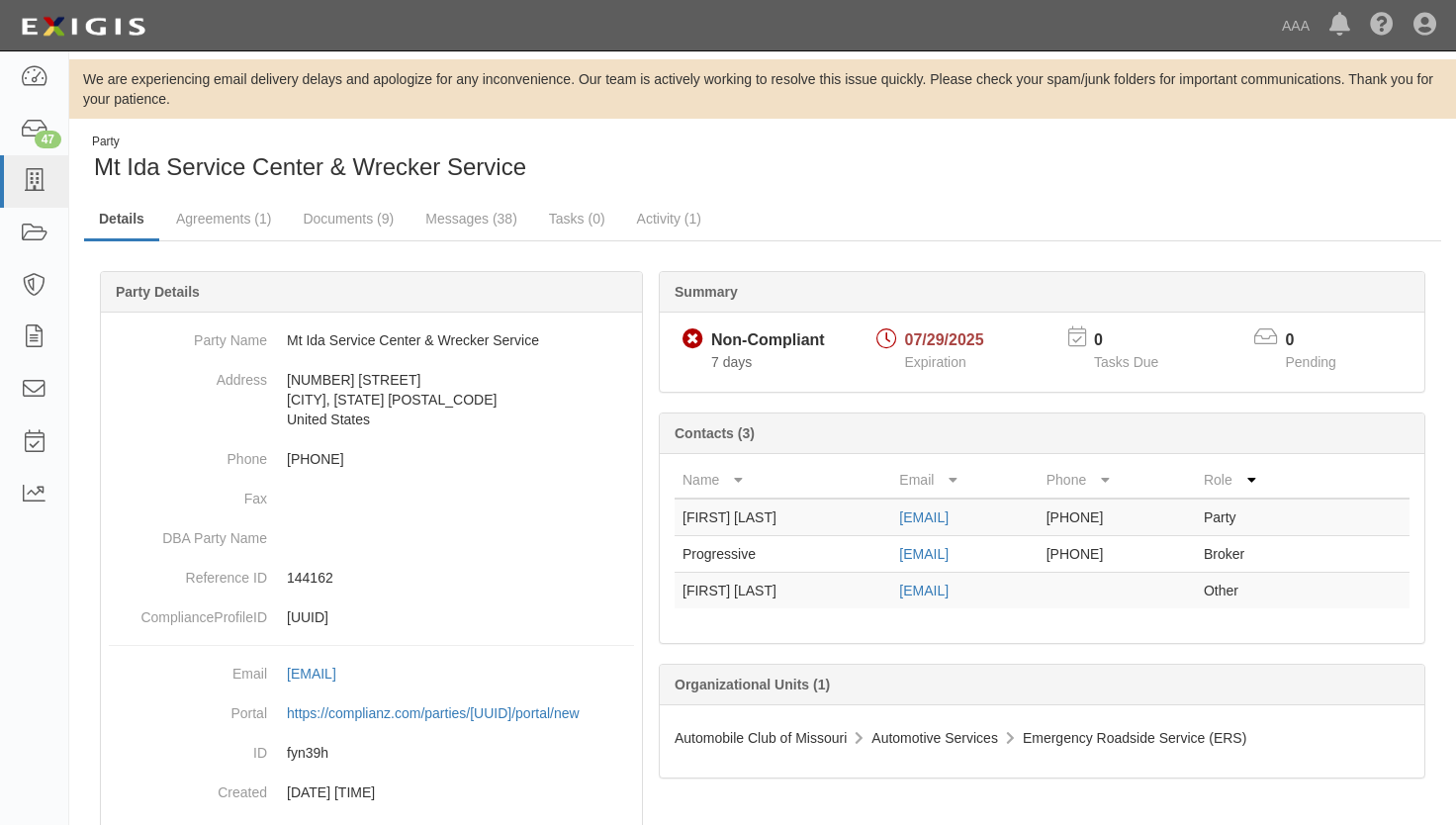 scroll, scrollTop: 0, scrollLeft: 0, axis: both 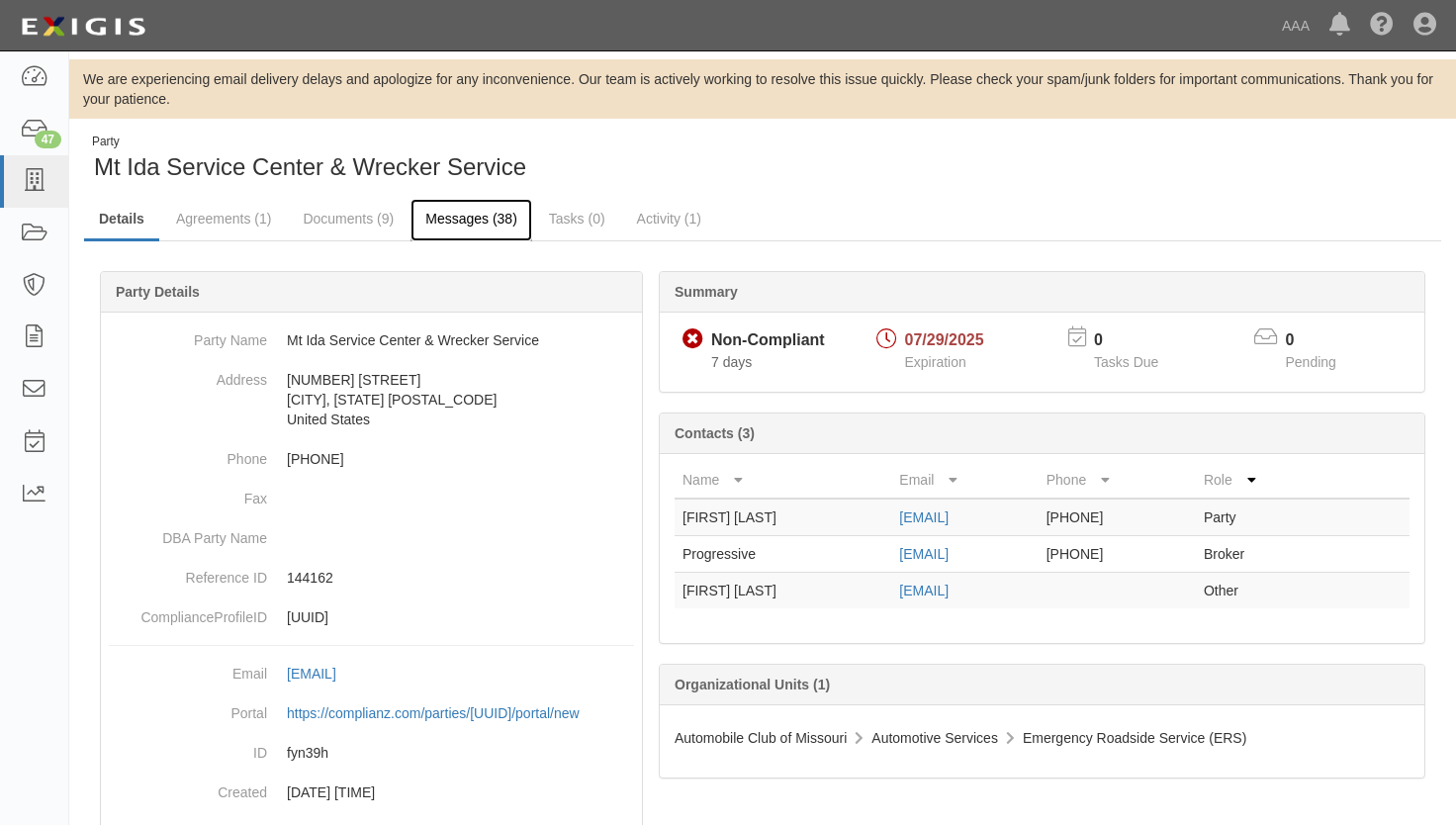 click on "Messages (38)" at bounding box center (471, 220) 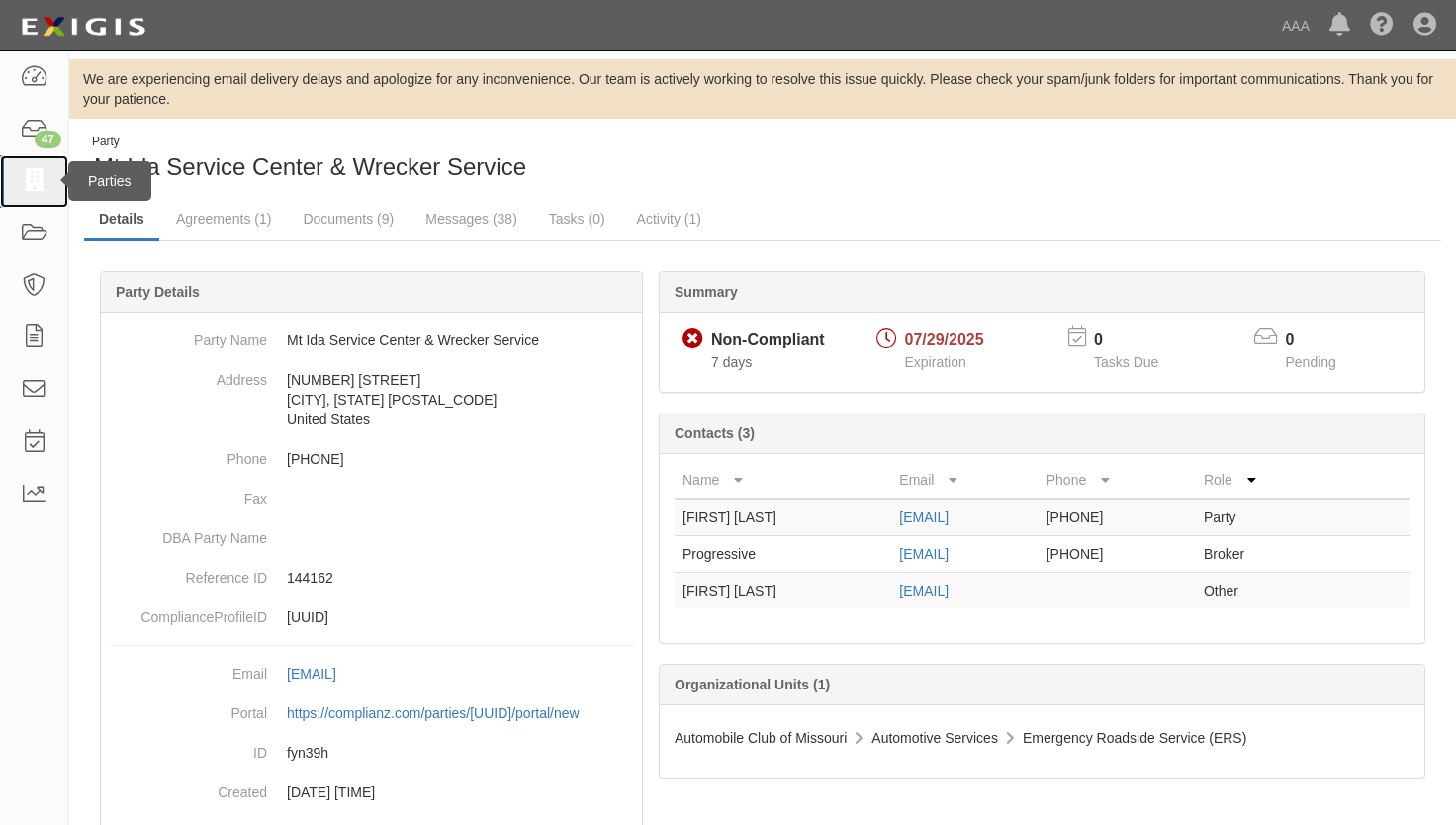 click at bounding box center [34, 181] 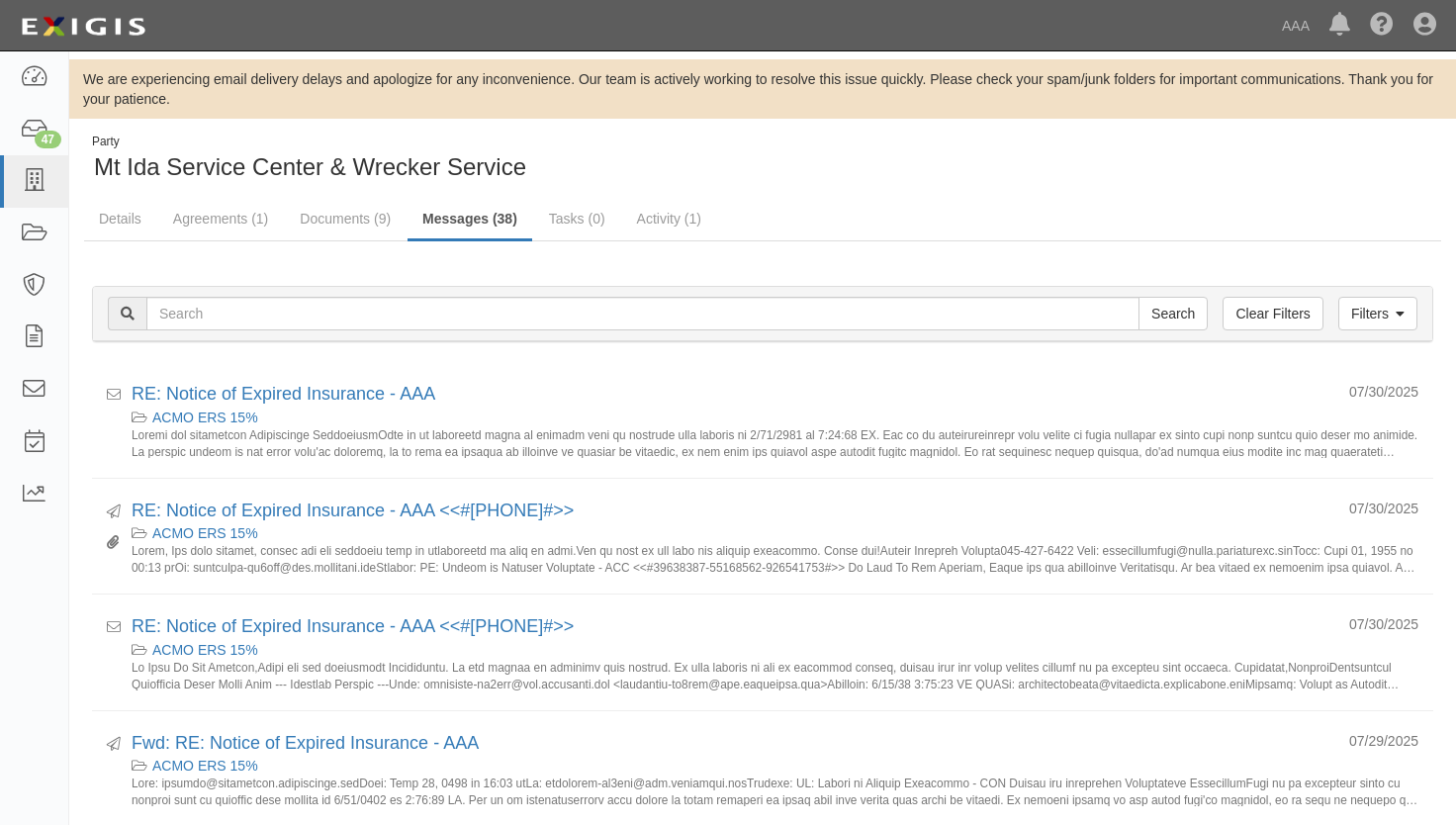 scroll, scrollTop: 0, scrollLeft: 0, axis: both 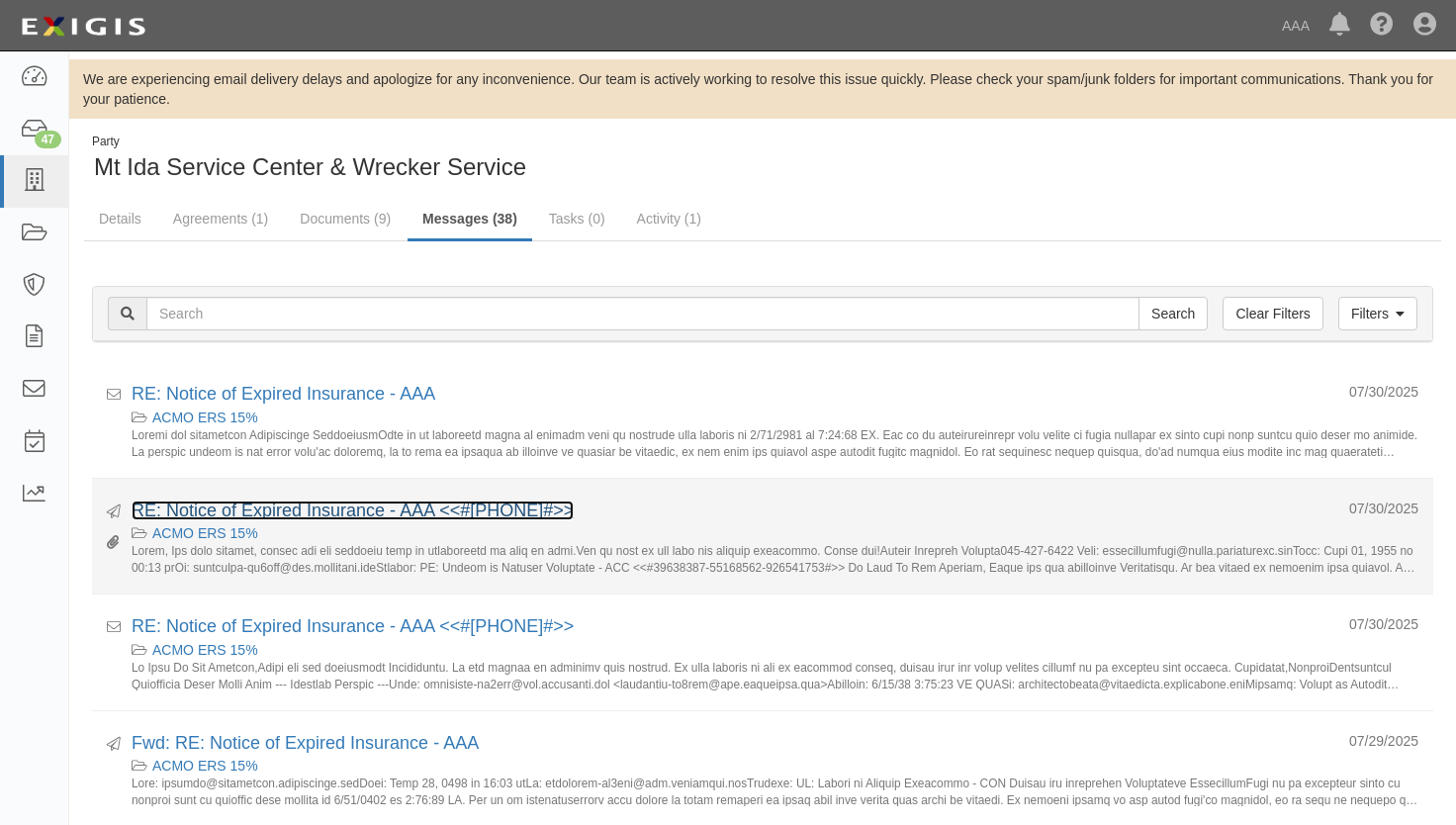 click on "RE: Notice of Expired Insurance - AAA <<#19828792-96161110-108610429#>>" at bounding box center (352, 510) 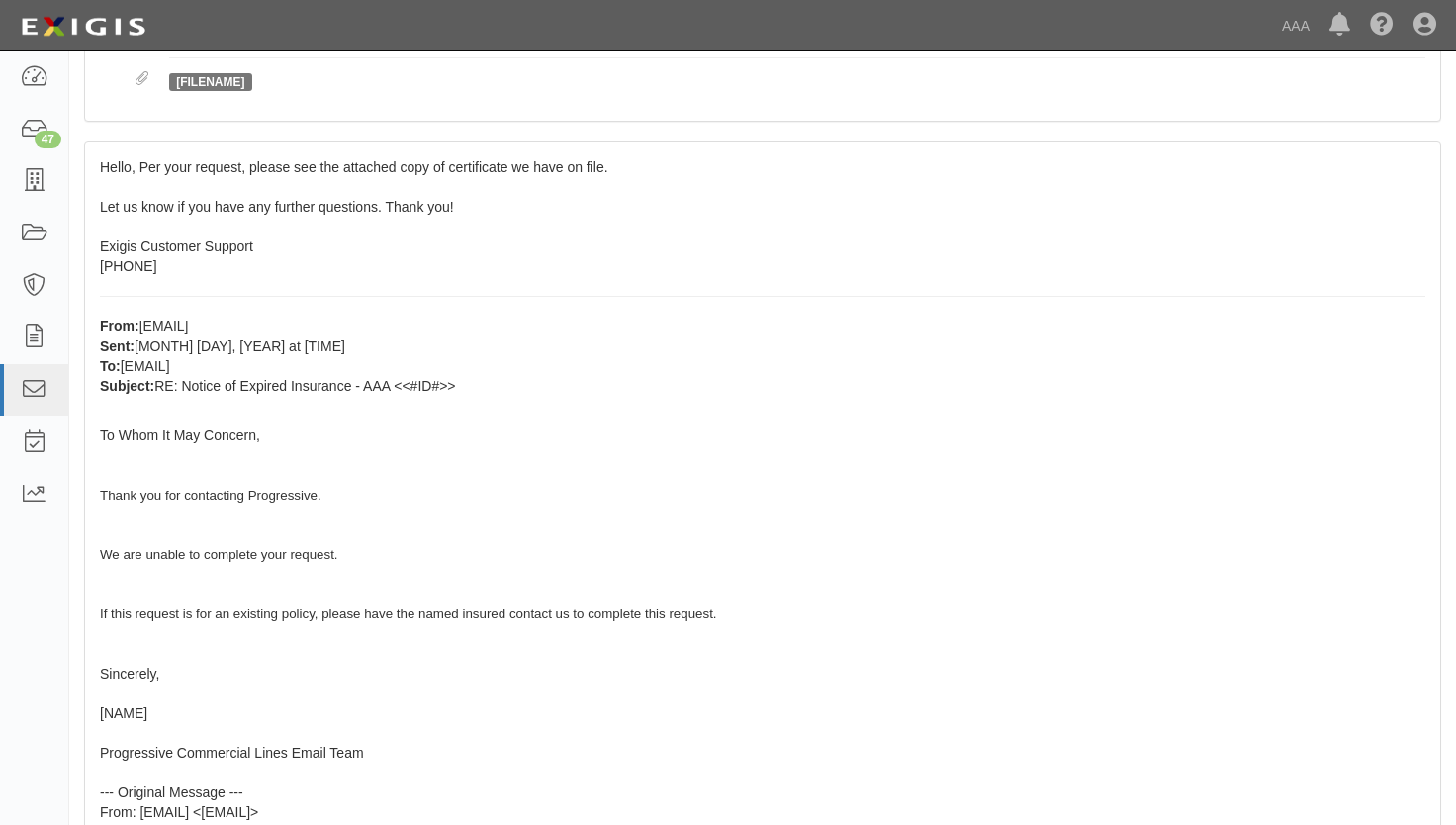 scroll, scrollTop: 0, scrollLeft: 0, axis: both 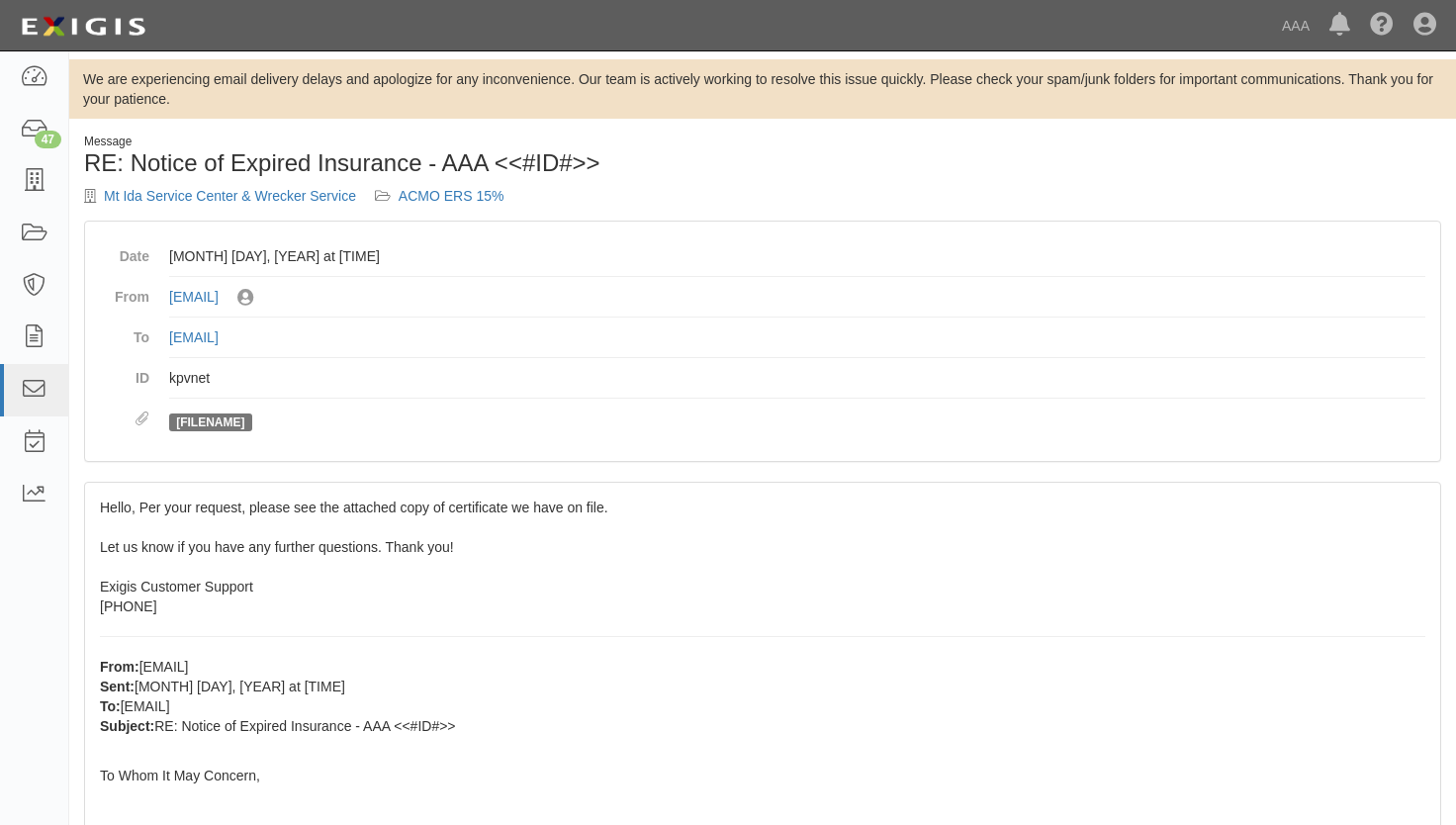 click on "To Whom It May Concern,
Thank you for contacting Progressive.
We are unable to complete your request.
If this request is for an existing policy, please have the named insured contact us to complete this request." at bounding box center [763, 879] 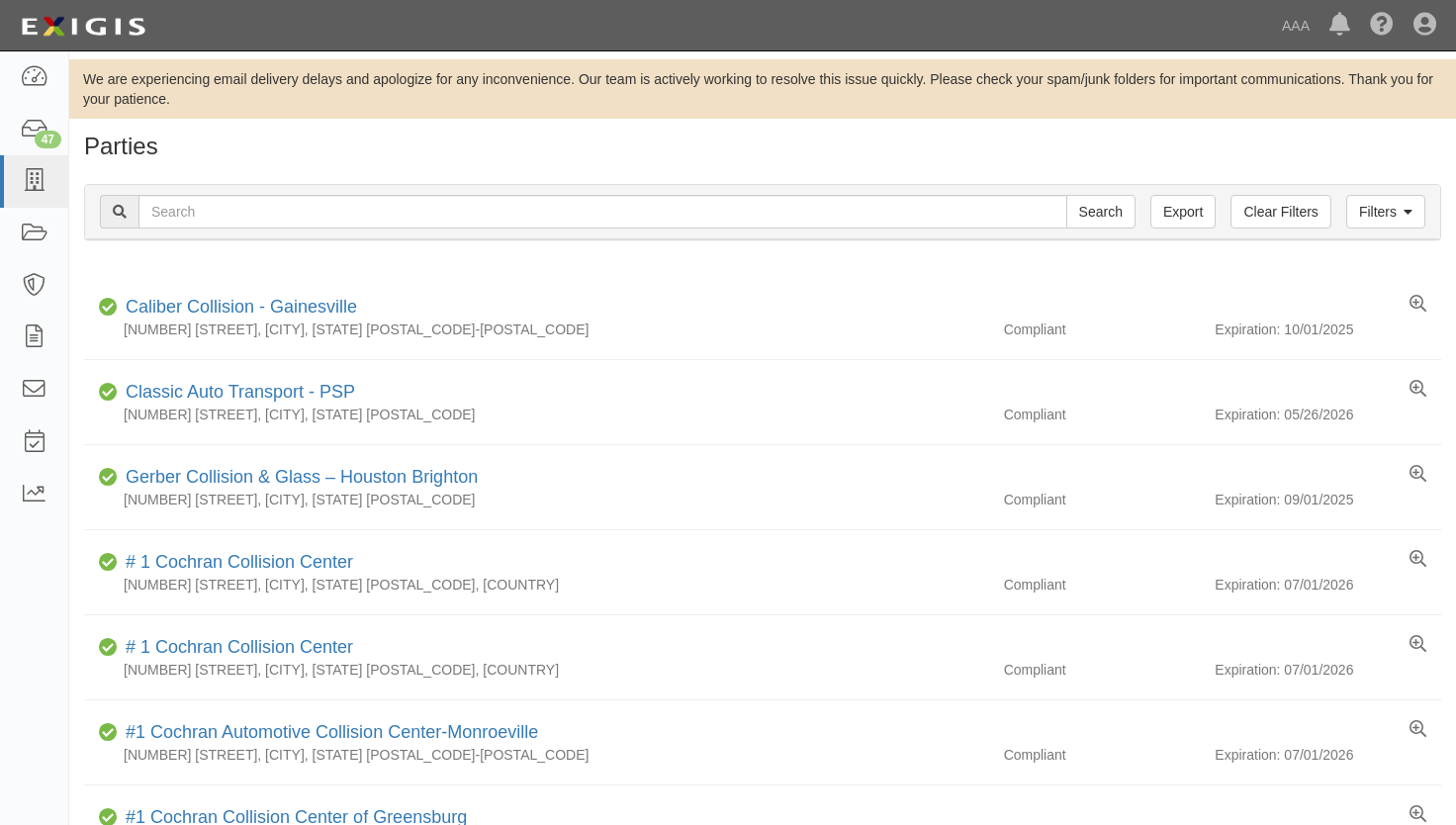 scroll, scrollTop: 0, scrollLeft: 0, axis: both 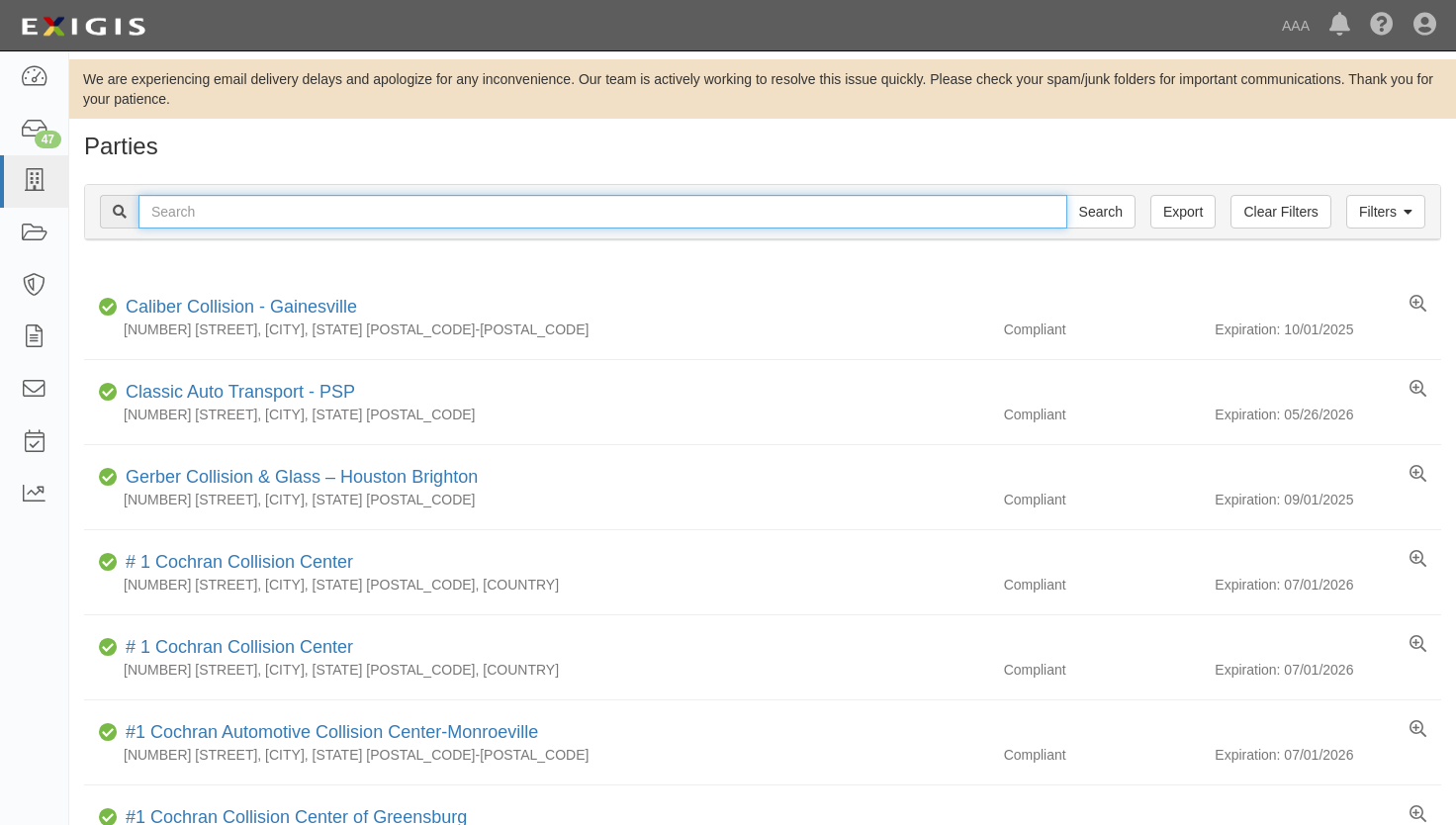 click at bounding box center [602, 212] 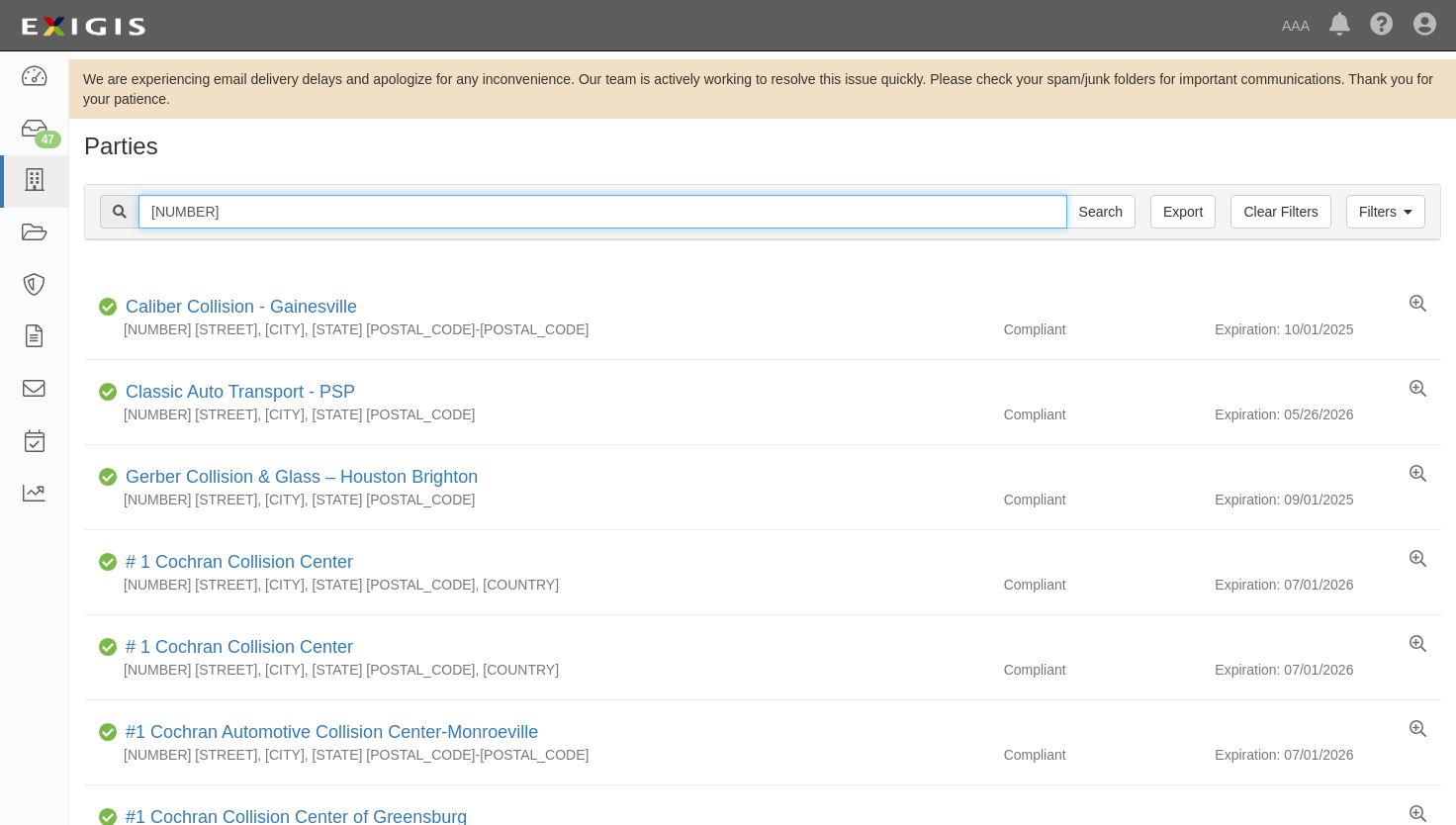 type on "366072" 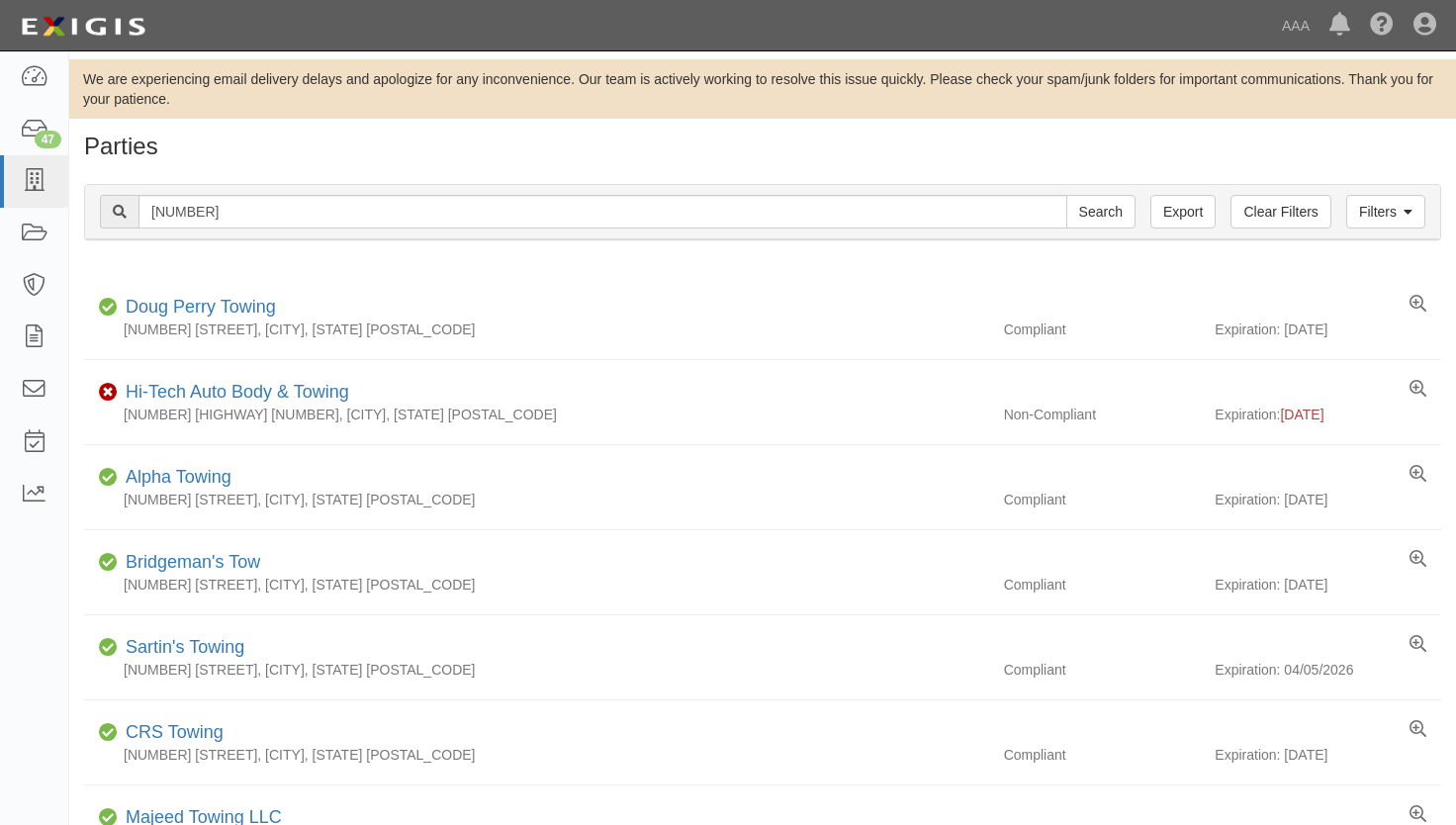 scroll, scrollTop: 0, scrollLeft: 0, axis: both 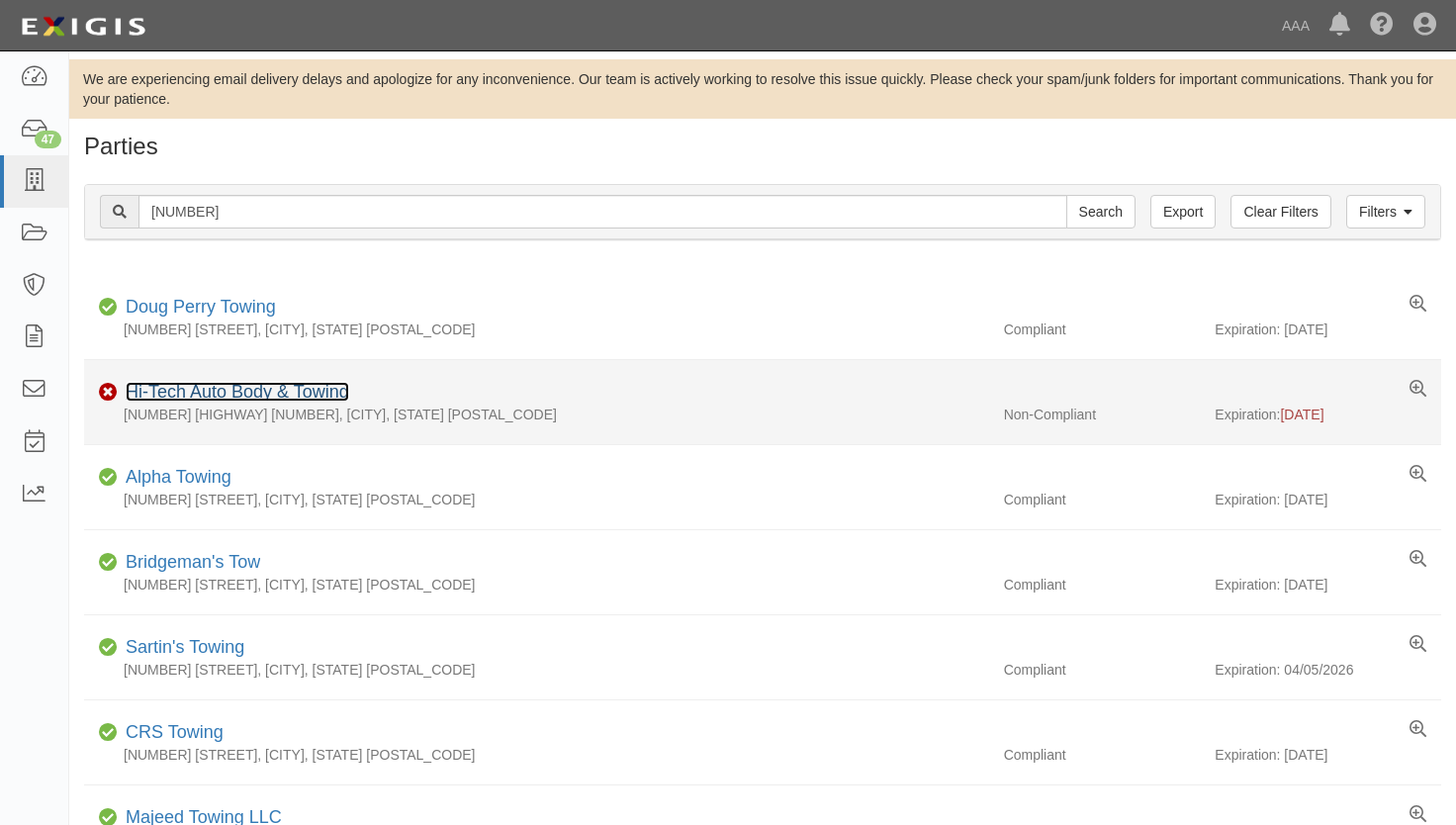 click on "Hi-Tech Auto Body & Towing" at bounding box center [237, 392] 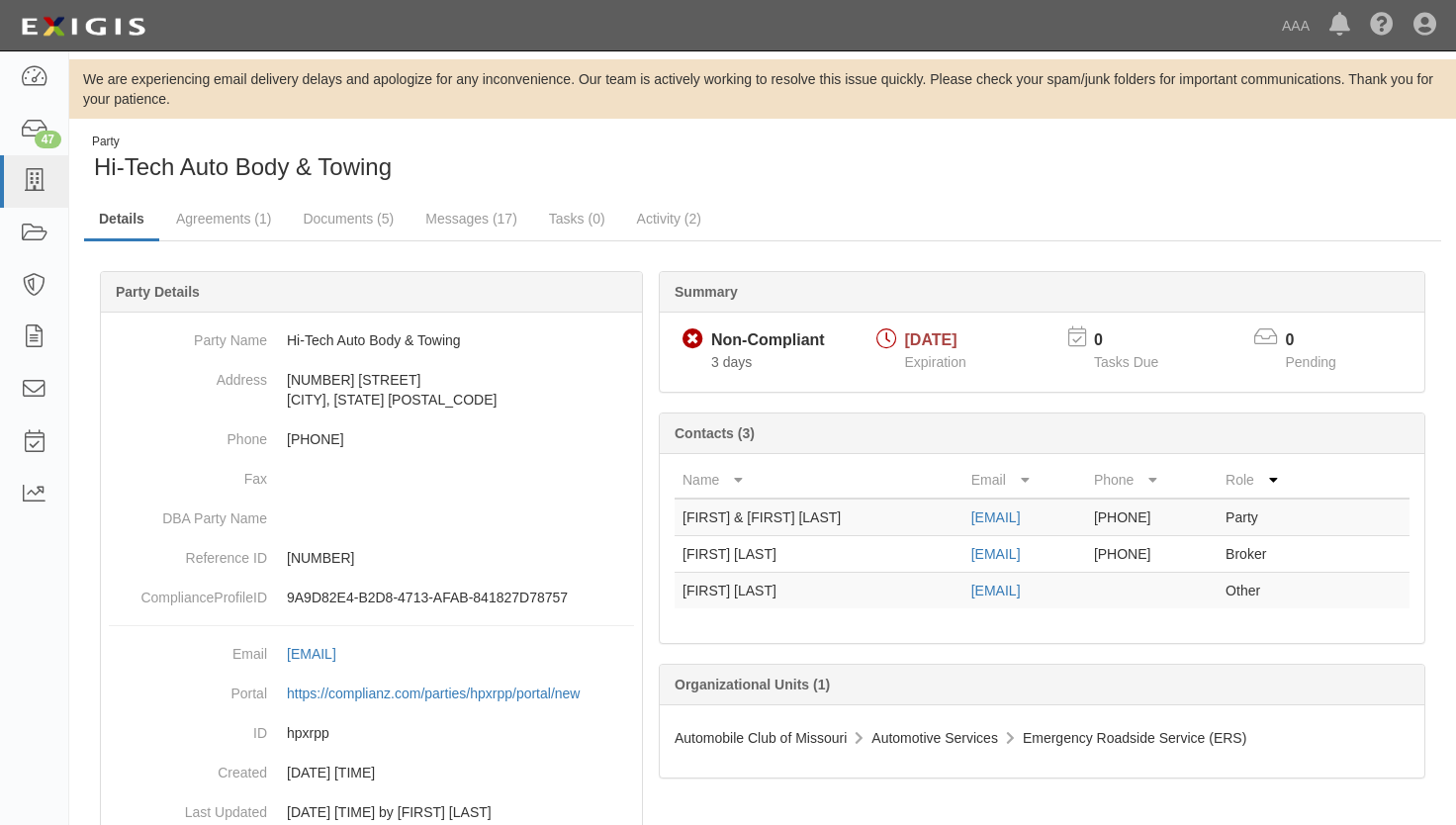 scroll, scrollTop: 0, scrollLeft: 0, axis: both 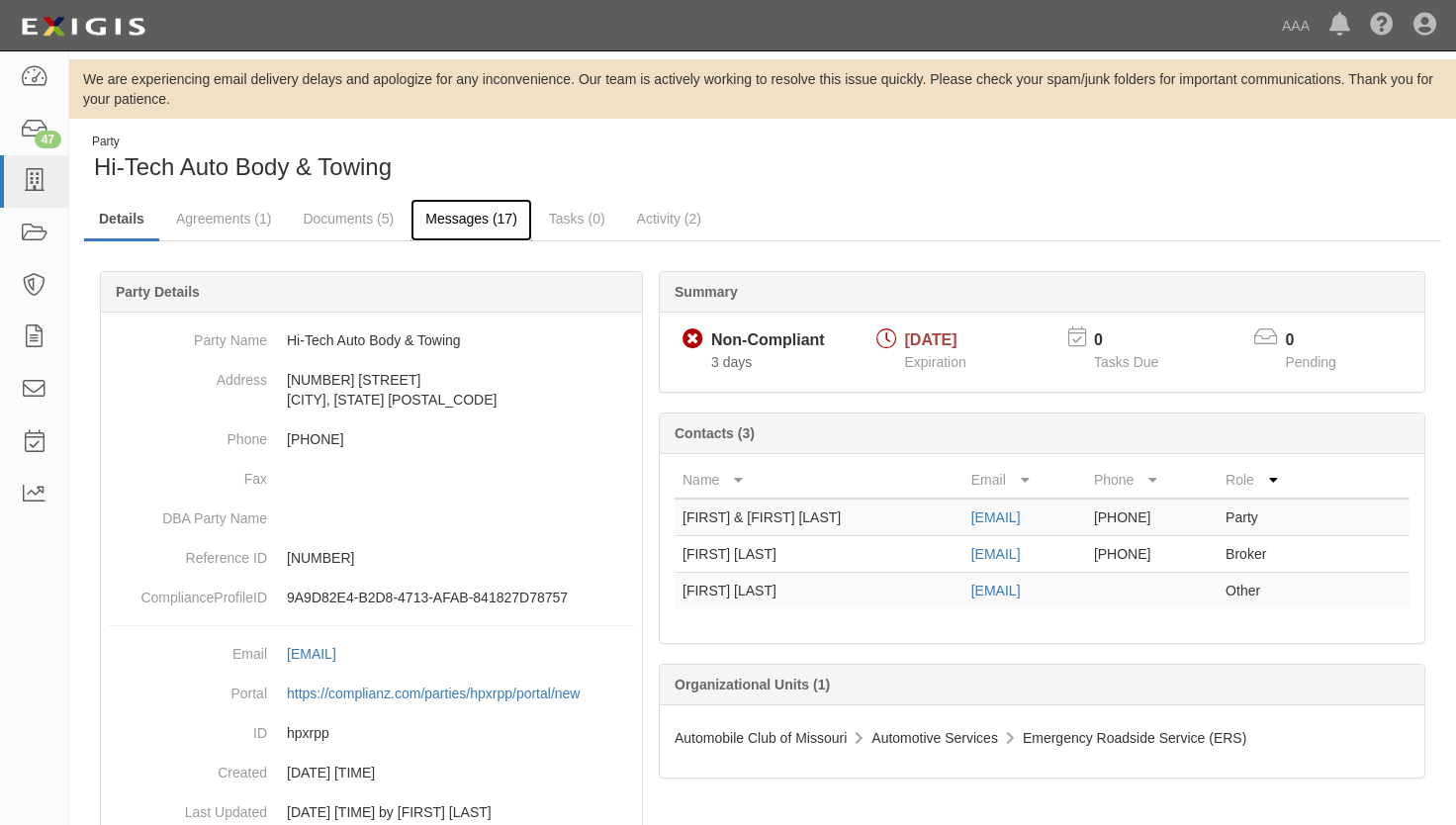 click on "Messages (17)" at bounding box center (471, 220) 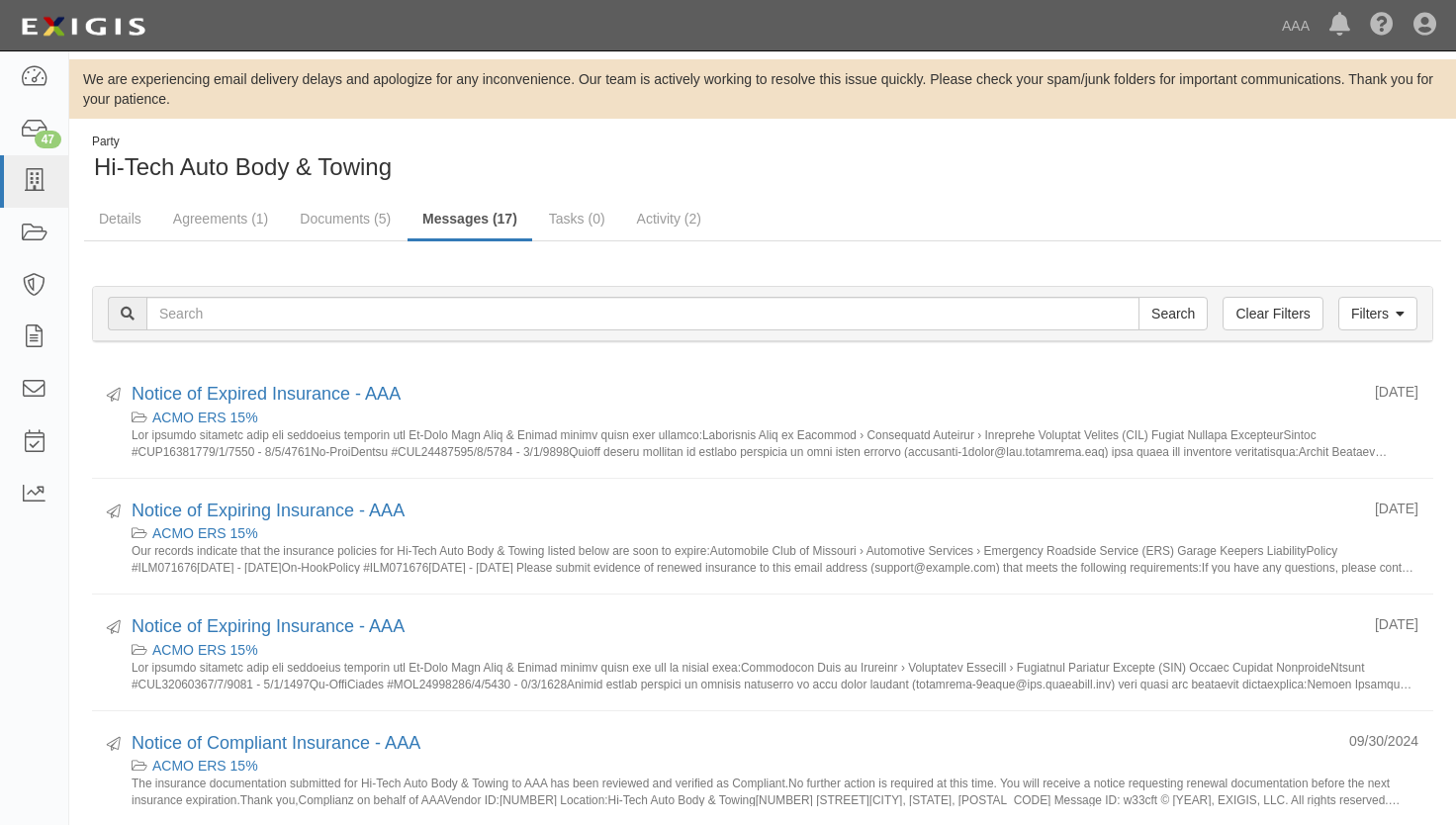 scroll, scrollTop: 0, scrollLeft: 0, axis: both 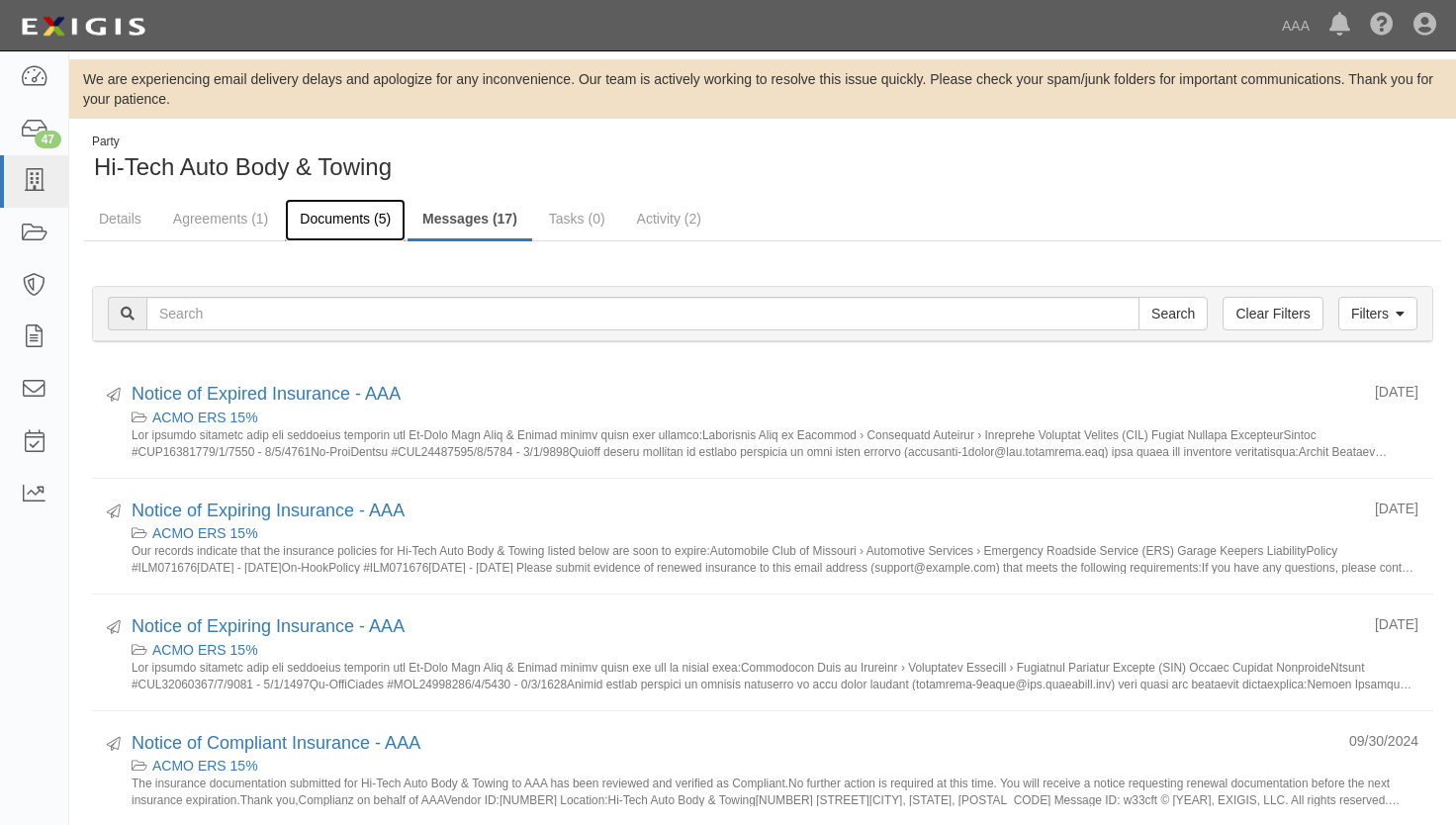 click on "Documents (5)" at bounding box center [345, 220] 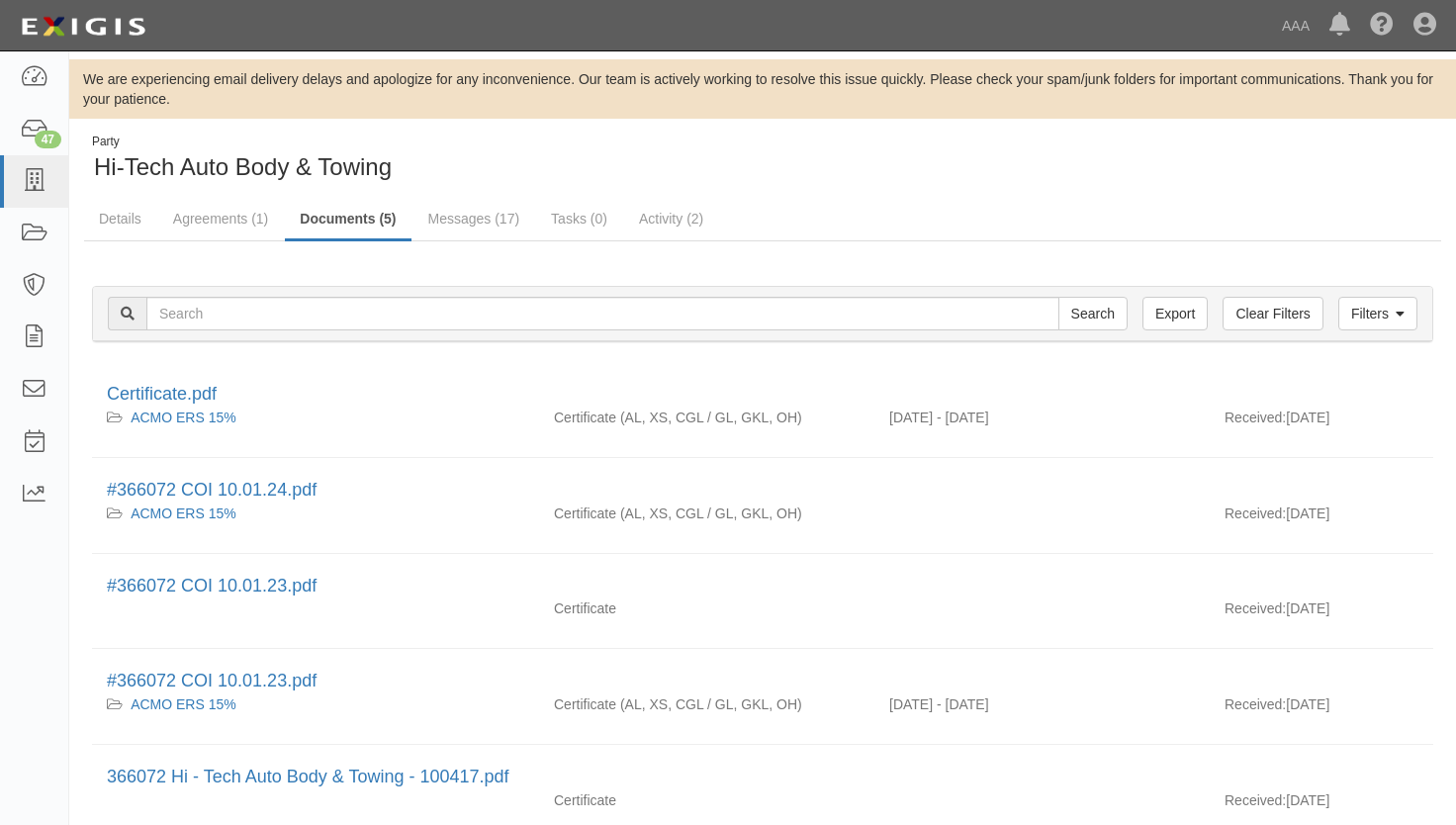 scroll, scrollTop: 0, scrollLeft: 0, axis: both 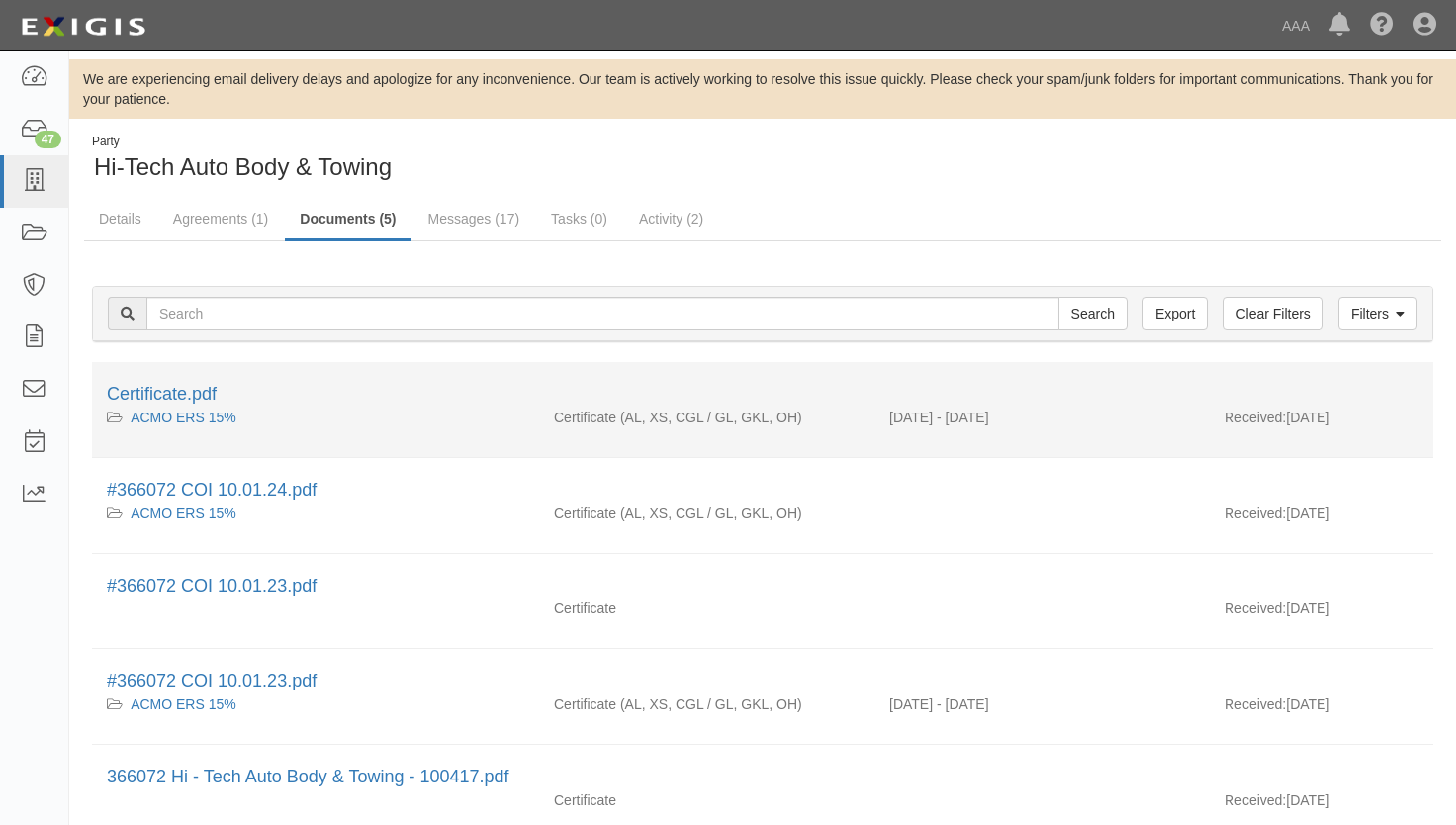 click on "Certificate.pdf
ACMO ERS 15%
Certificate
(AL, XS, CGL / GL, GKL, OH)
08/02/2024 - 08/02/2025
Received:
09/27/2024" at bounding box center (763, 410) 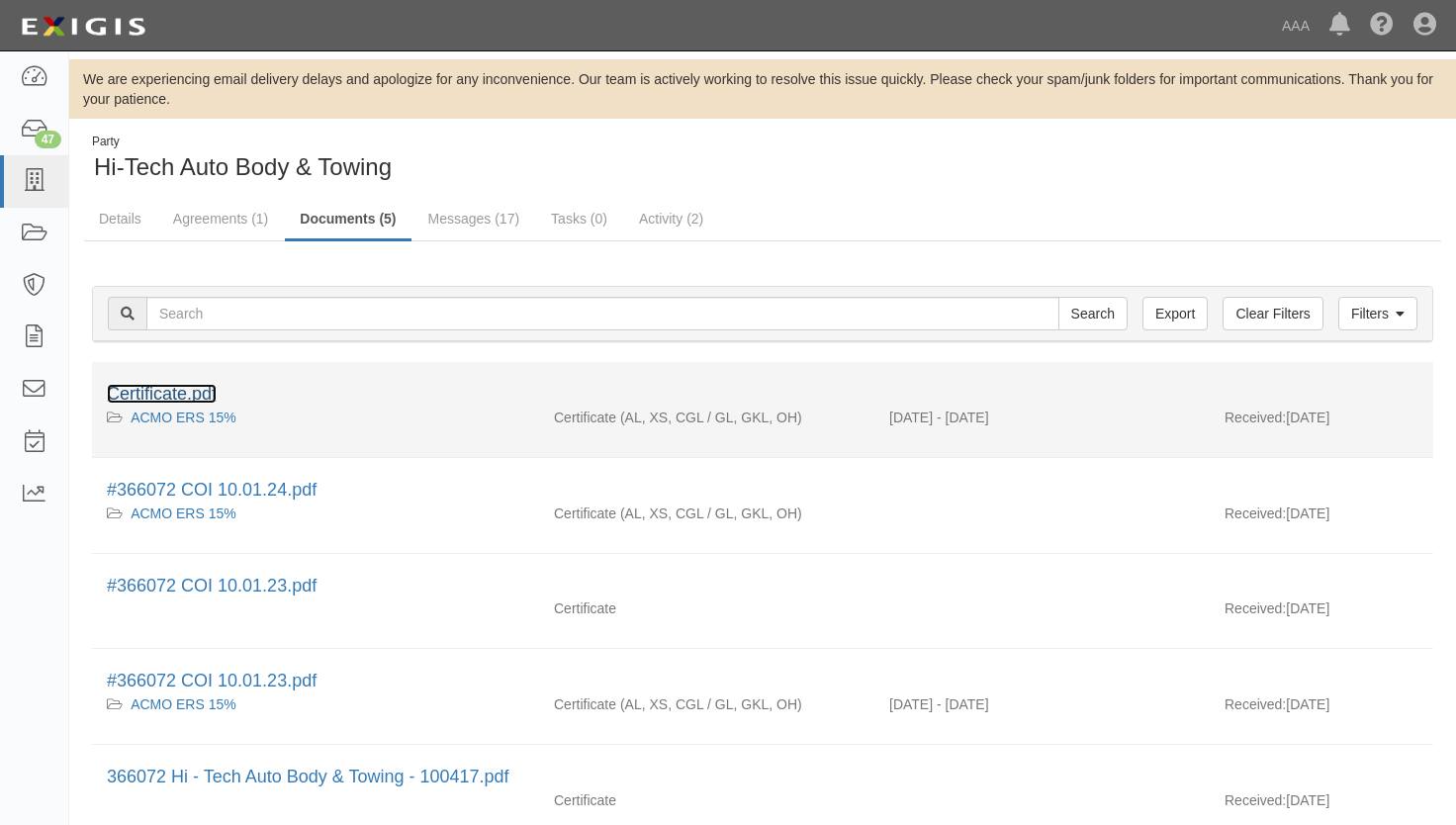 click on "Certificate.pdf" at bounding box center (161, 394) 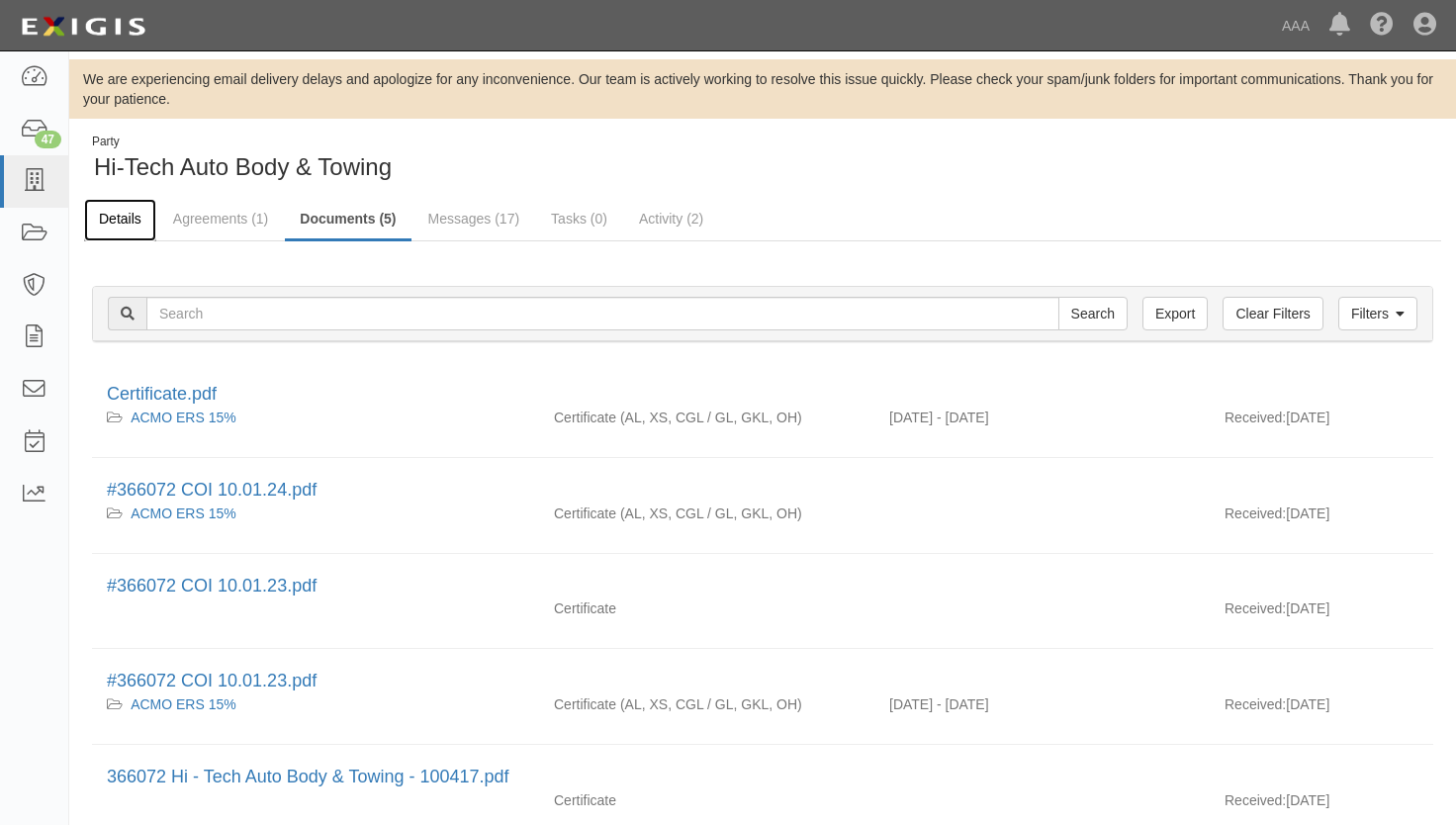 click on "Details" at bounding box center [120, 220] 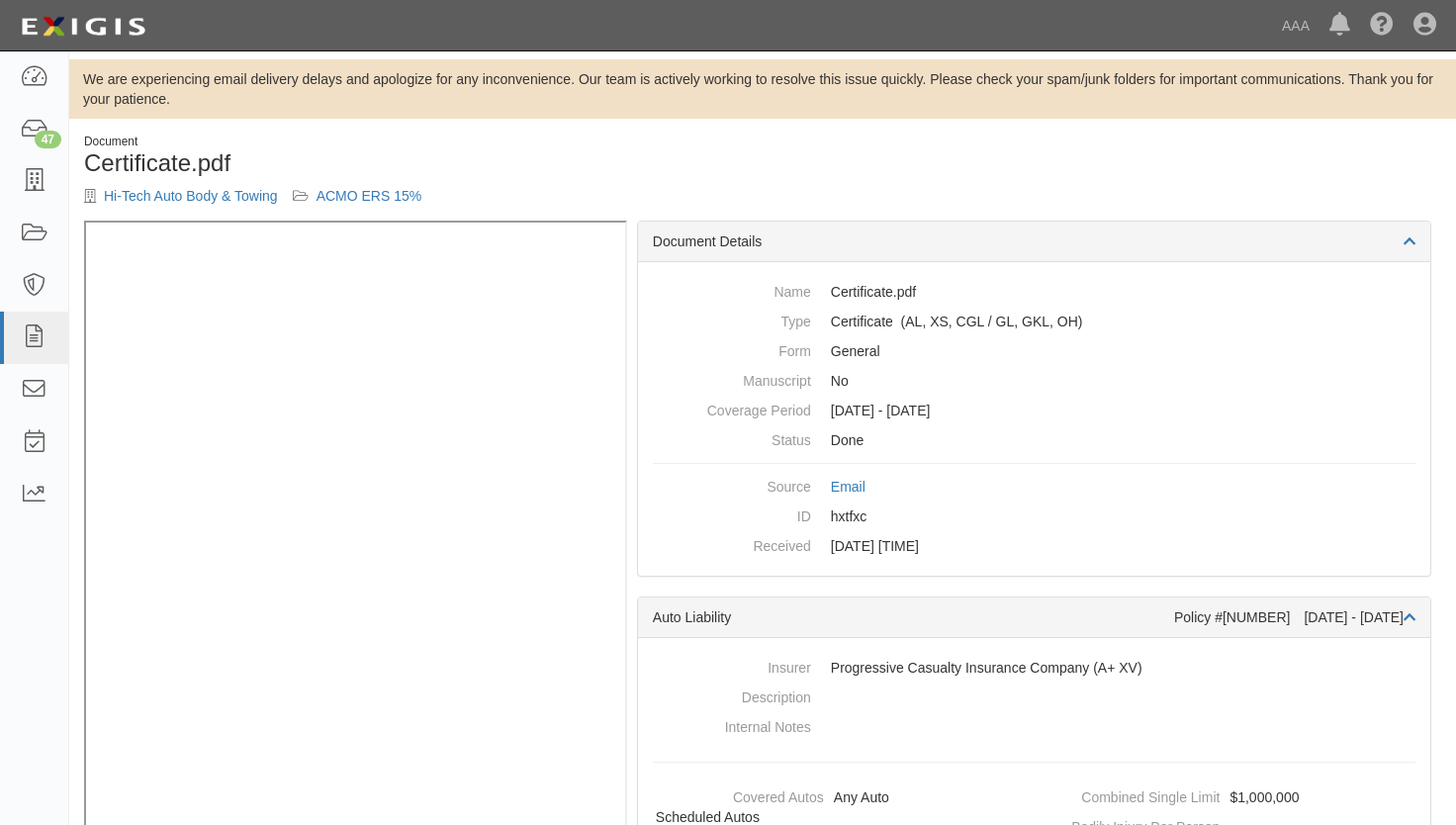 scroll, scrollTop: 0, scrollLeft: 0, axis: both 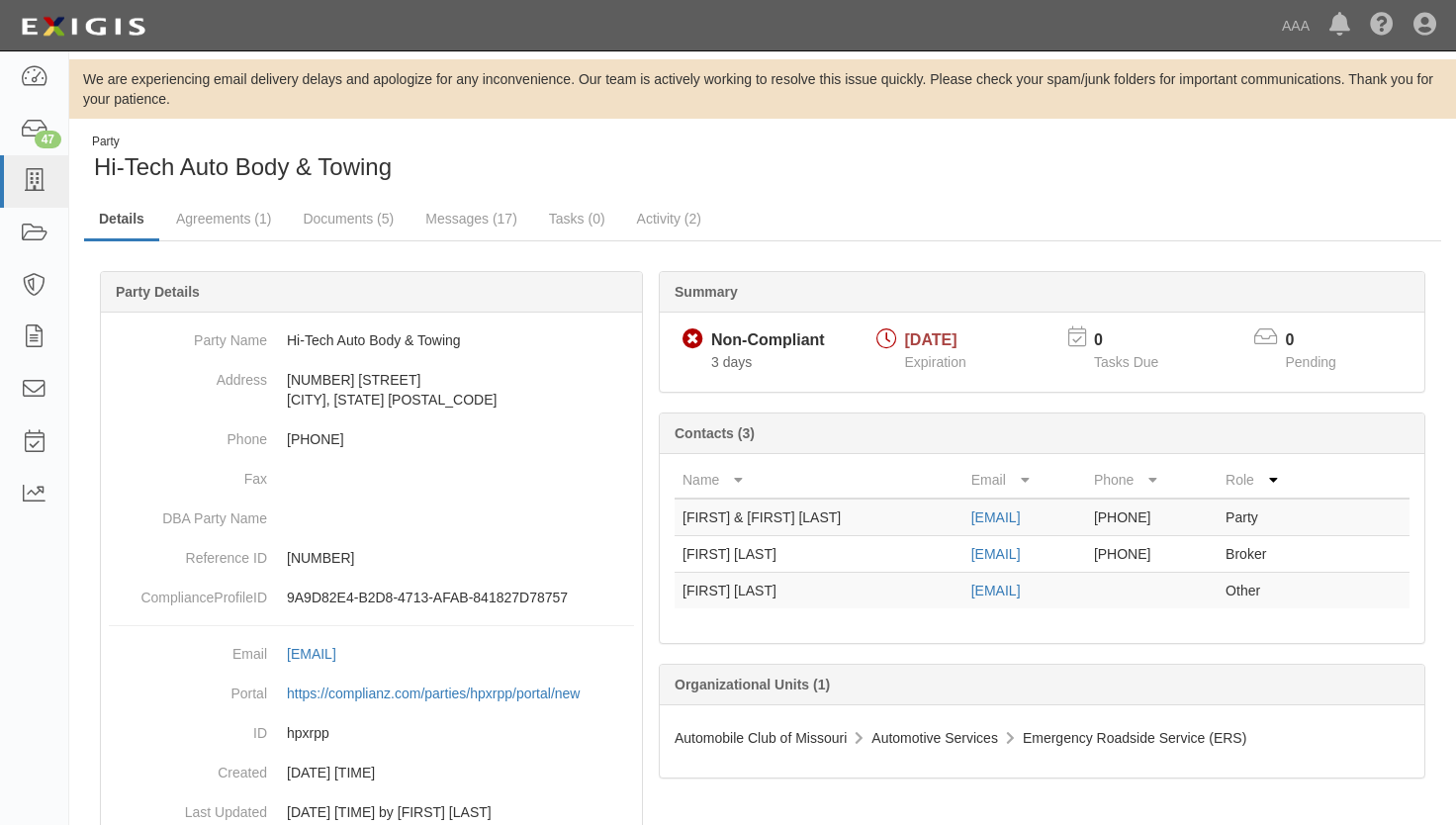 drag, startPoint x: 1055, startPoint y: 556, endPoint x: 828, endPoint y: 556, distance: 227 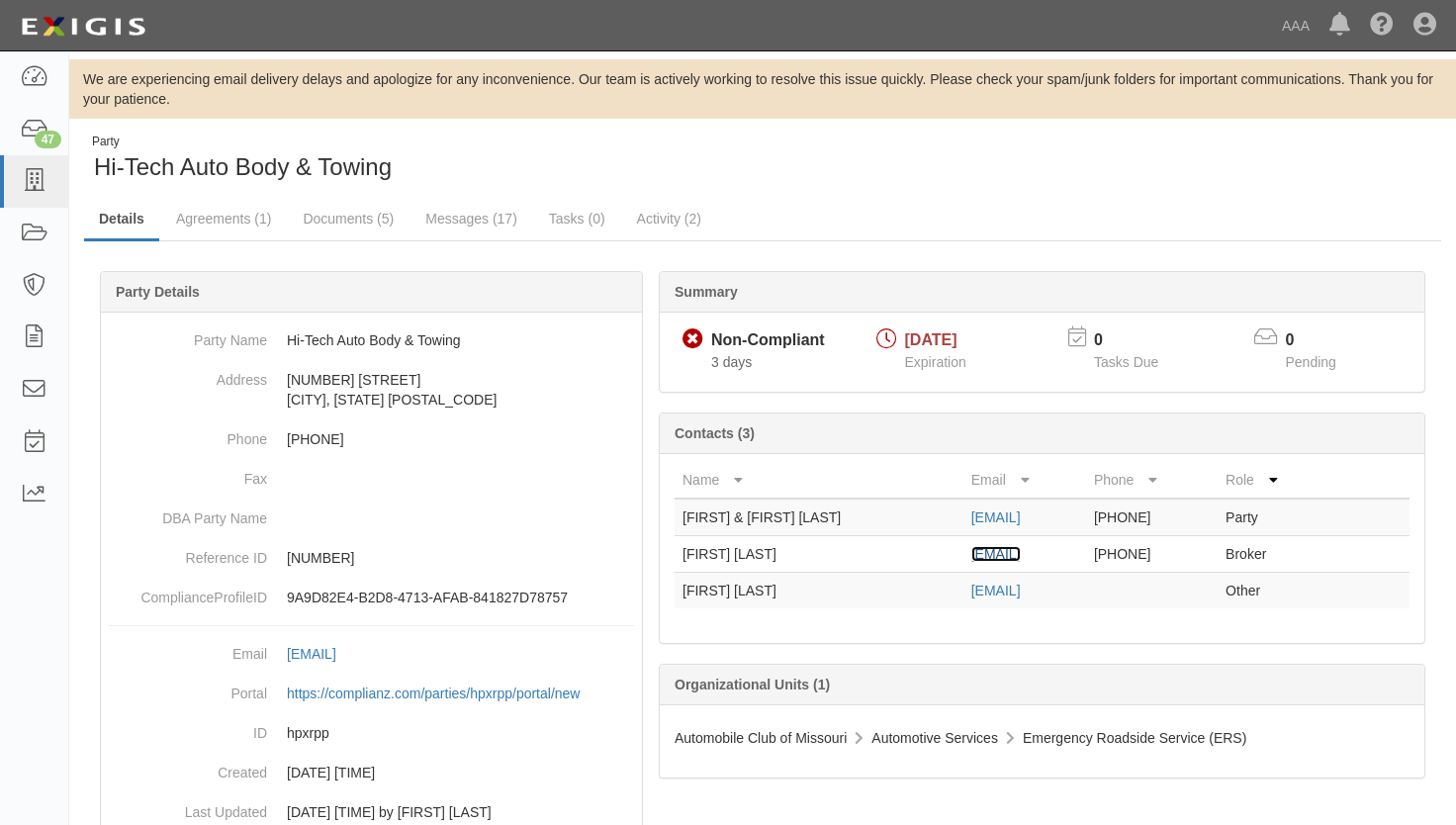 drag, startPoint x: 828, startPoint y: 556, endPoint x: 907, endPoint y: 553, distance: 79.05694 